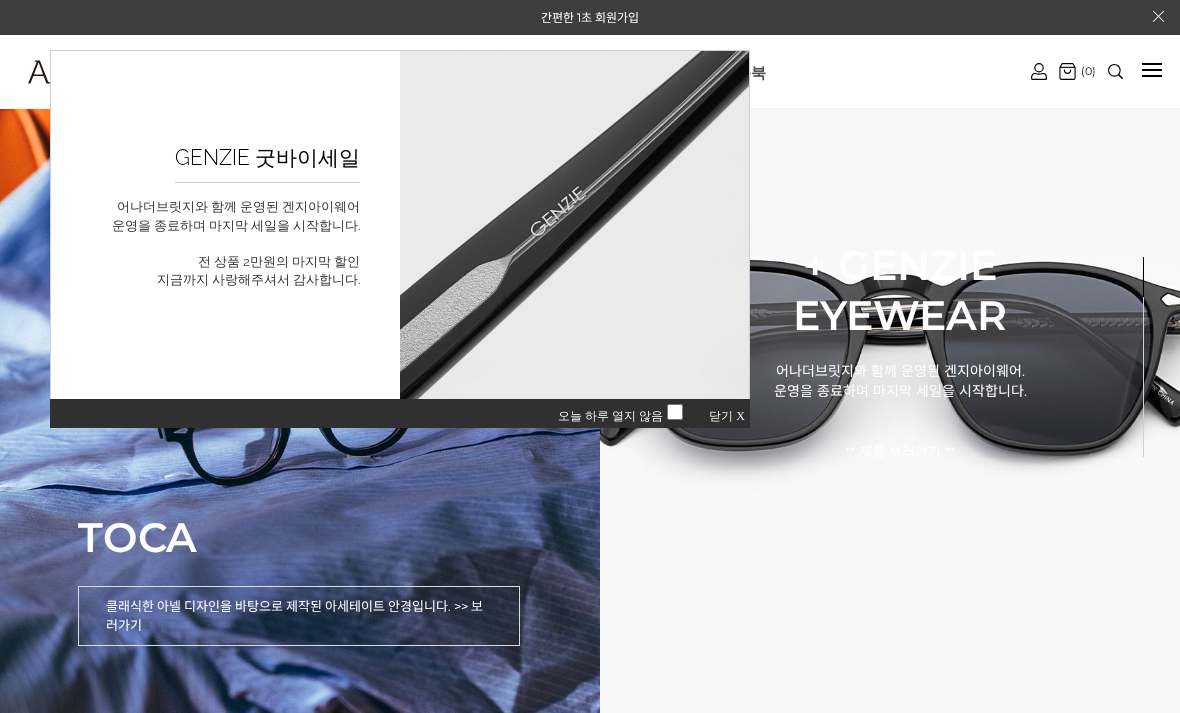 scroll, scrollTop: 0, scrollLeft: 0, axis: both 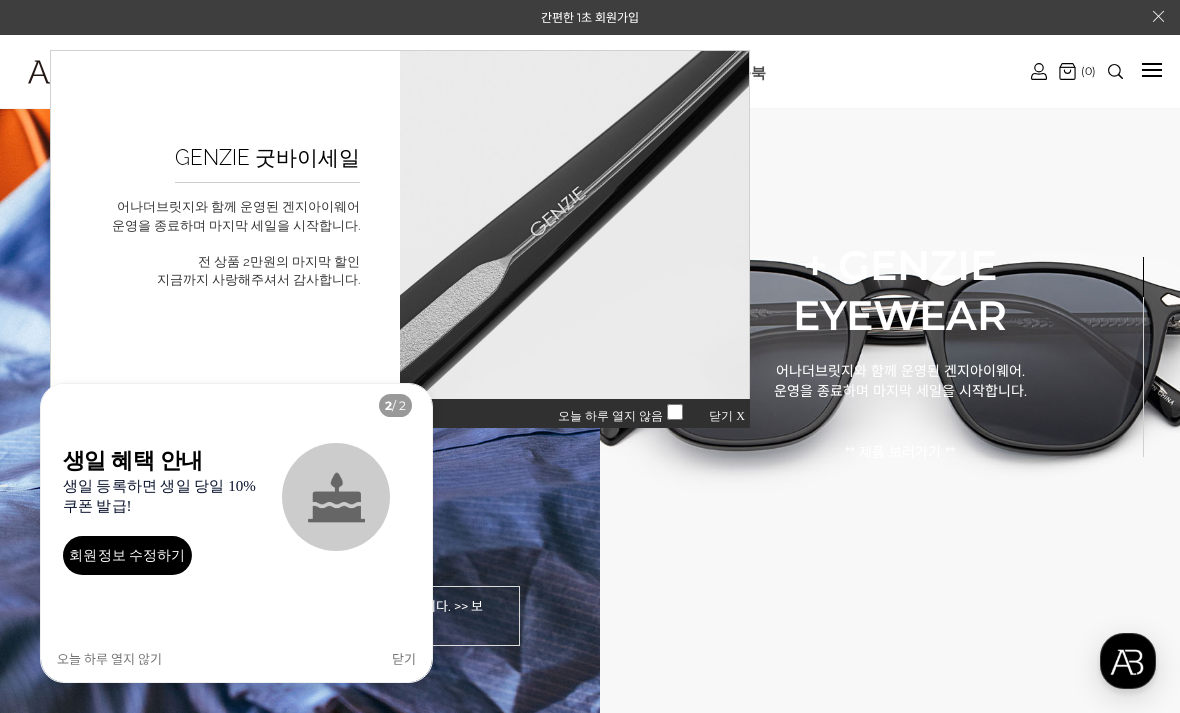 click on "닫기 X" at bounding box center [727, 416] 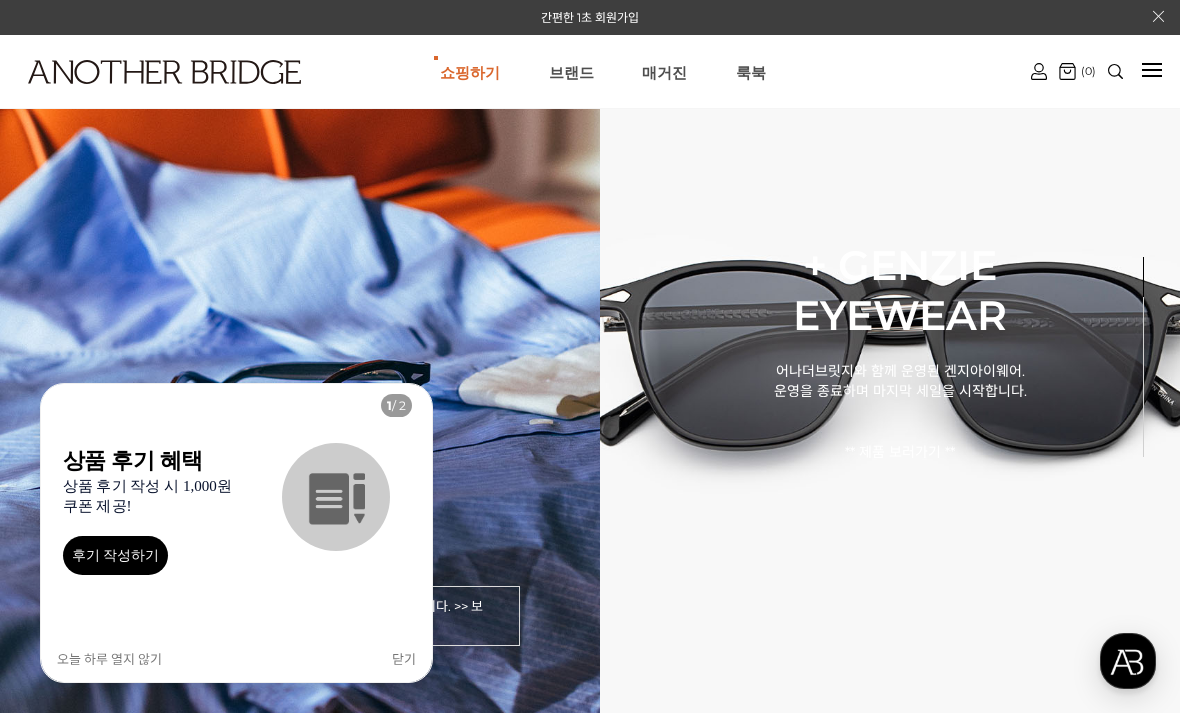 click on "TOCA
클래식한 아넬 디자인을 바탕으로 제작된 아세테이트 안경입니다.
>> 보러가기" at bounding box center [300, 356] 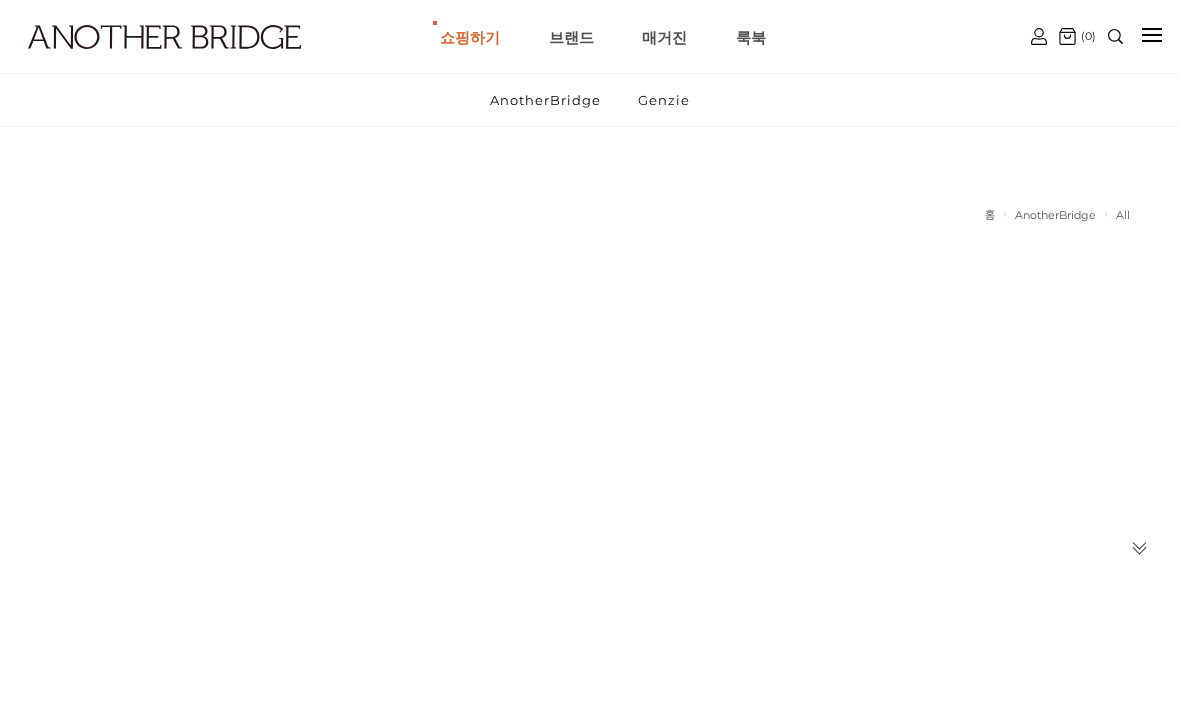 scroll, scrollTop: 0, scrollLeft: 0, axis: both 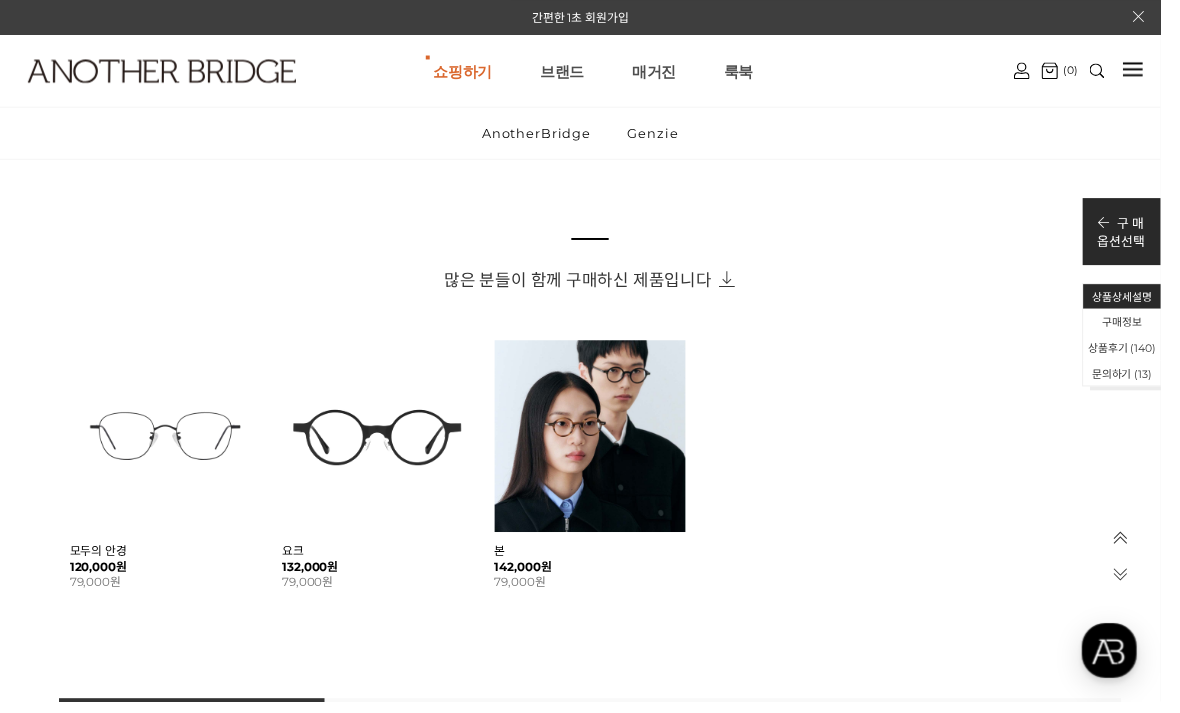 click on "모두의 안경
120,000원
79,000원
요크
132,000원
79,000원
본
142,000원
79,000원" at bounding box center [600, 473] 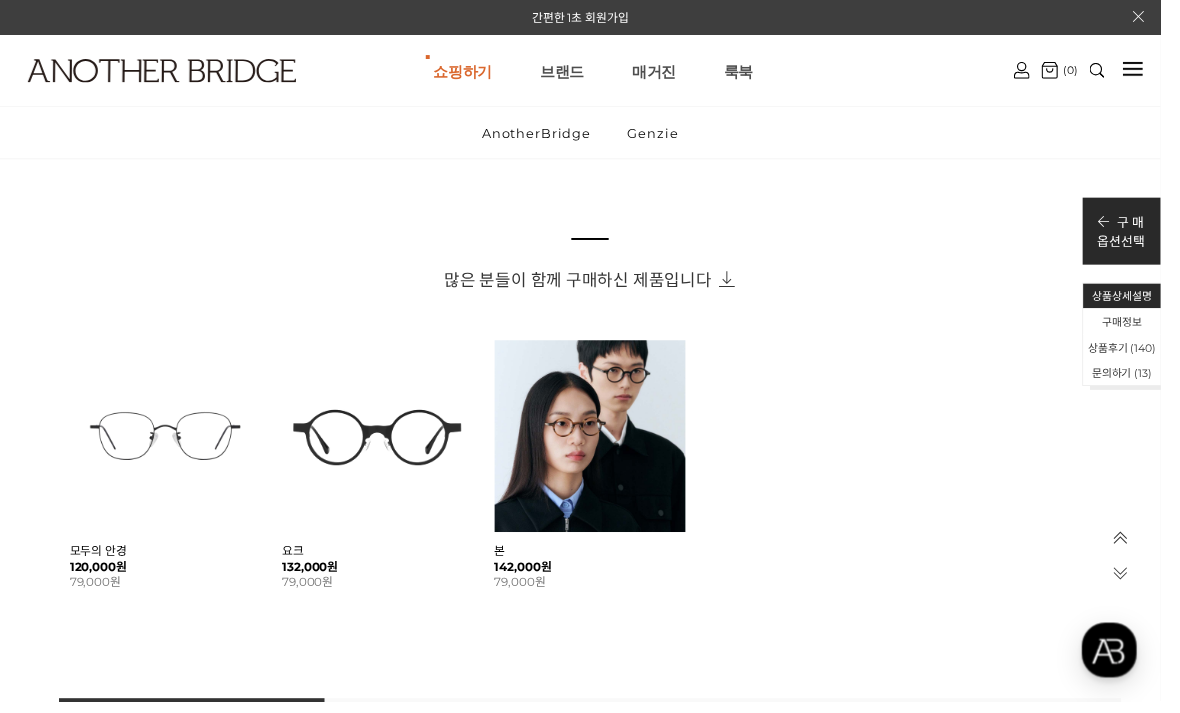 click at bounding box center (384, 443) 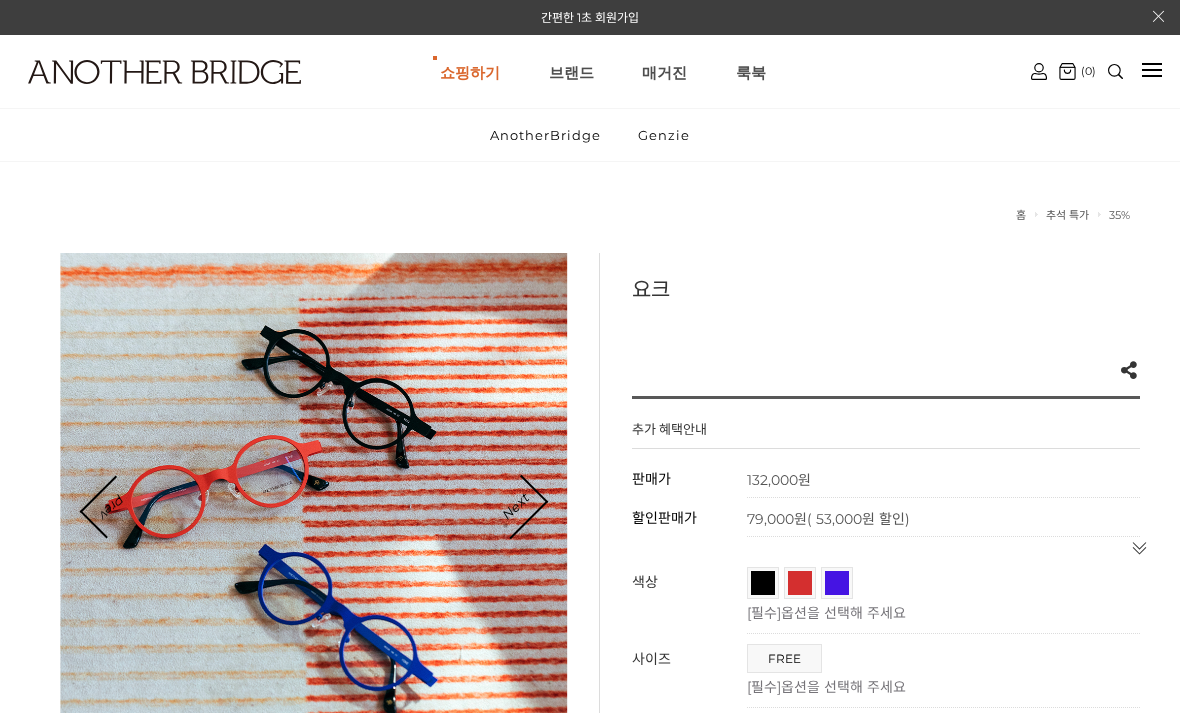 scroll, scrollTop: 0, scrollLeft: 0, axis: both 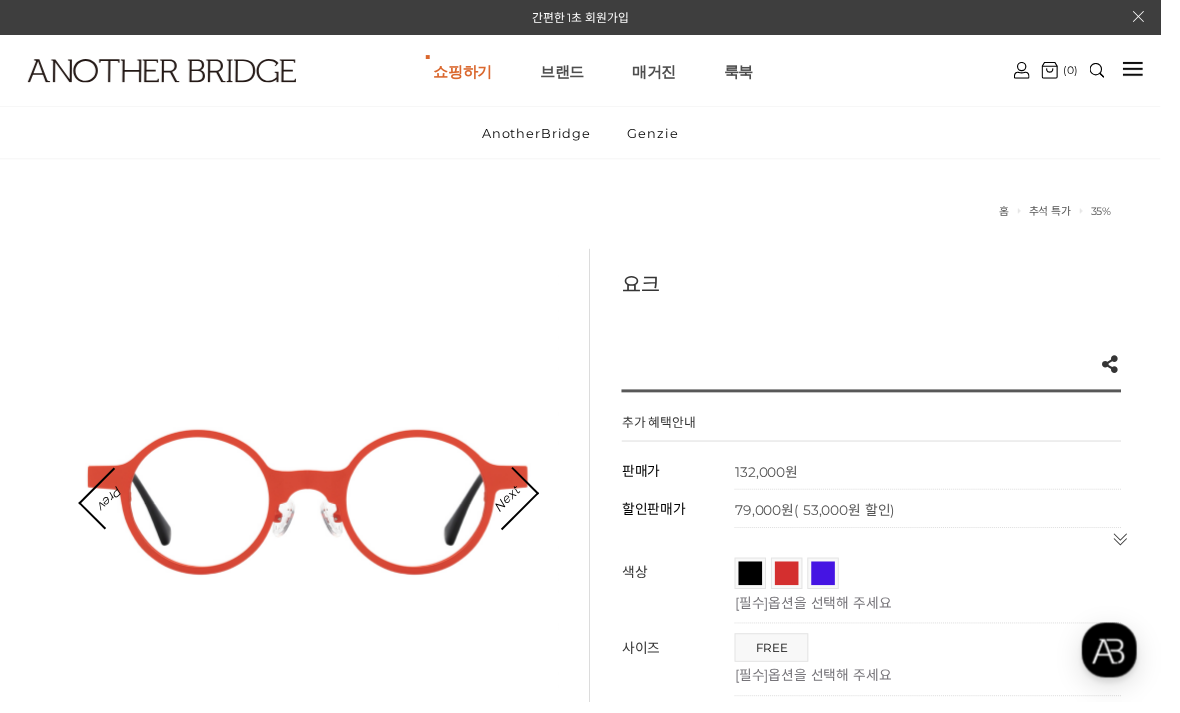 click at bounding box center [314, 507] 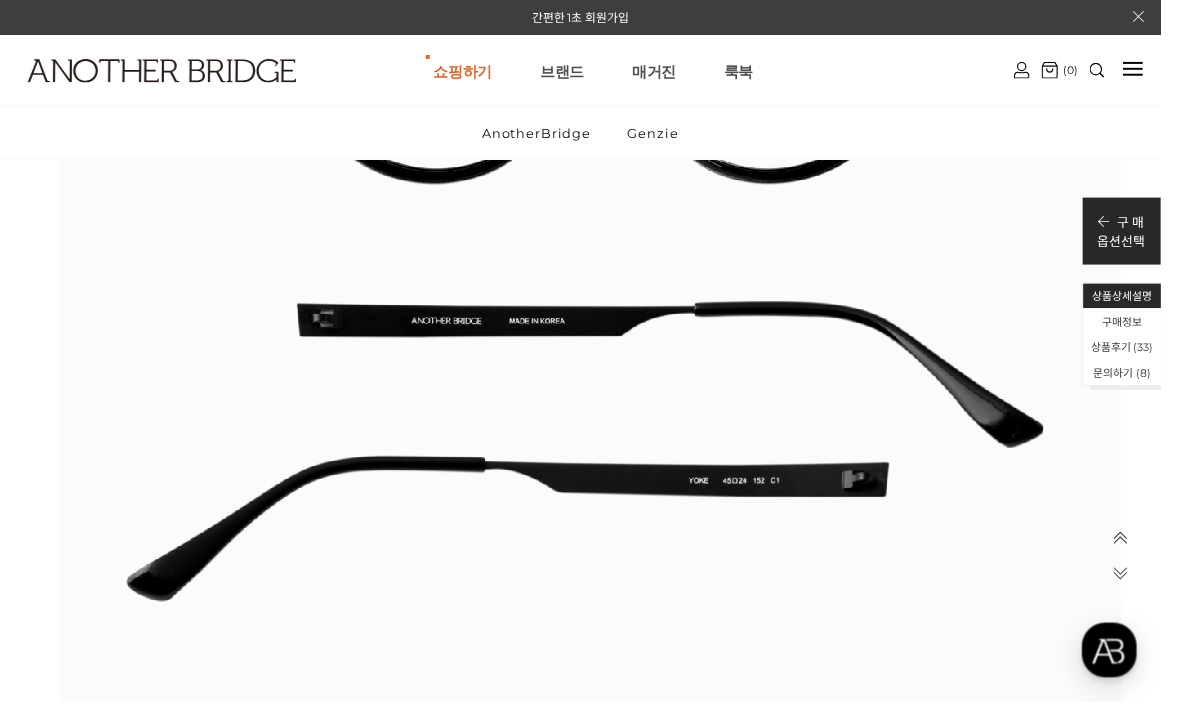 scroll, scrollTop: 14965, scrollLeft: 0, axis: vertical 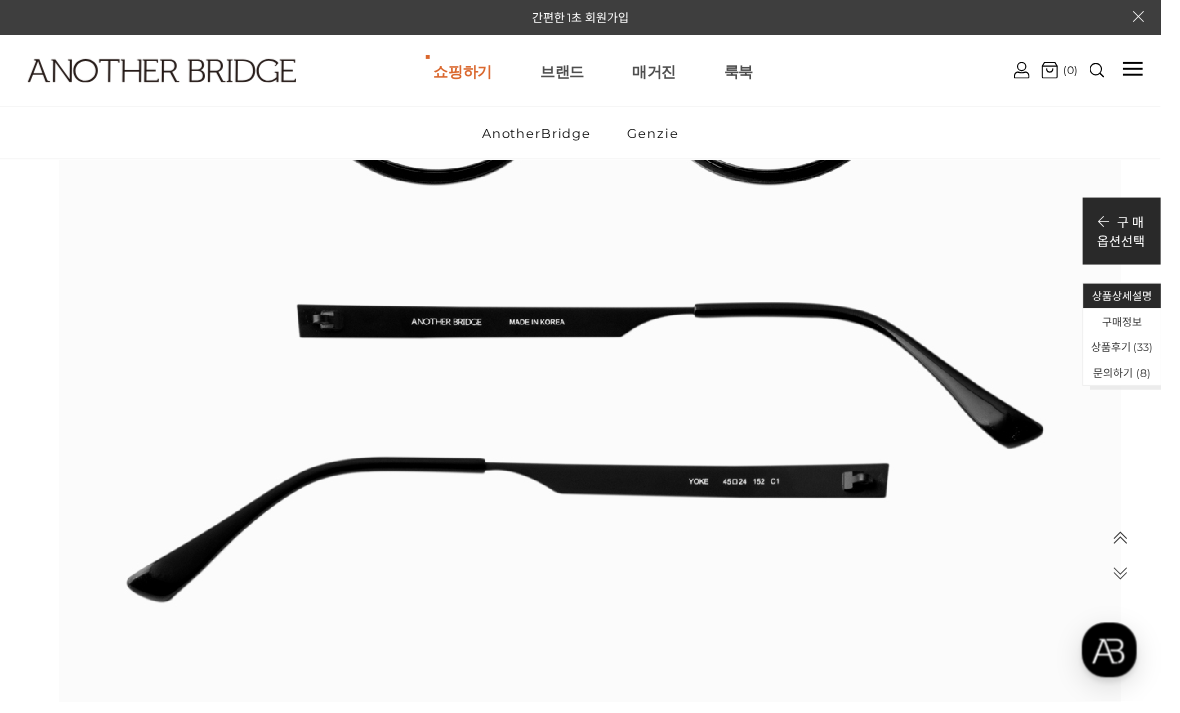 click on "Genzie" at bounding box center (664, 135) 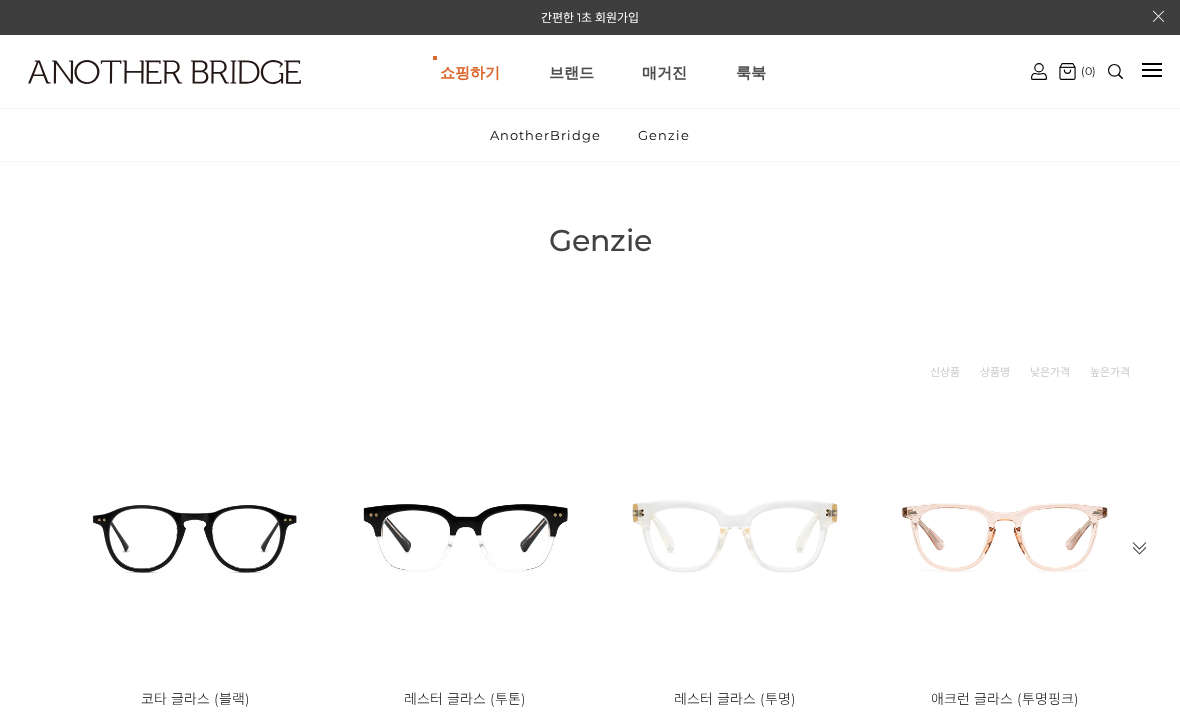 scroll, scrollTop: 0, scrollLeft: 0, axis: both 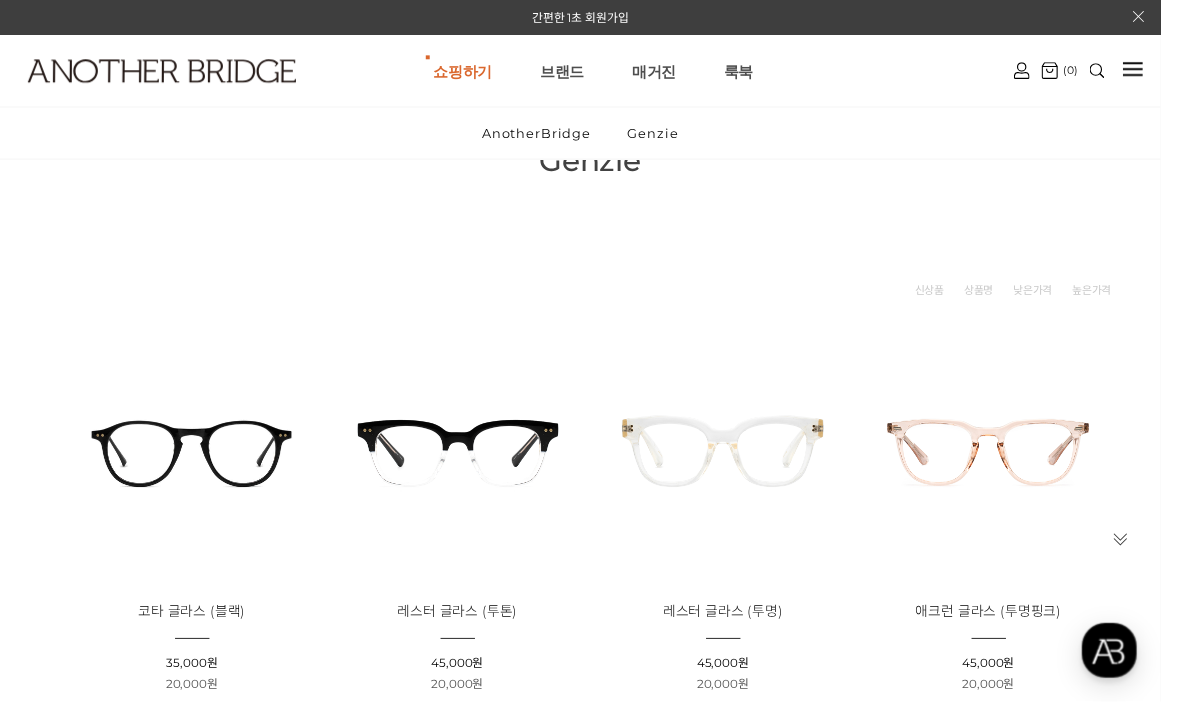 click at bounding box center [195, 457] 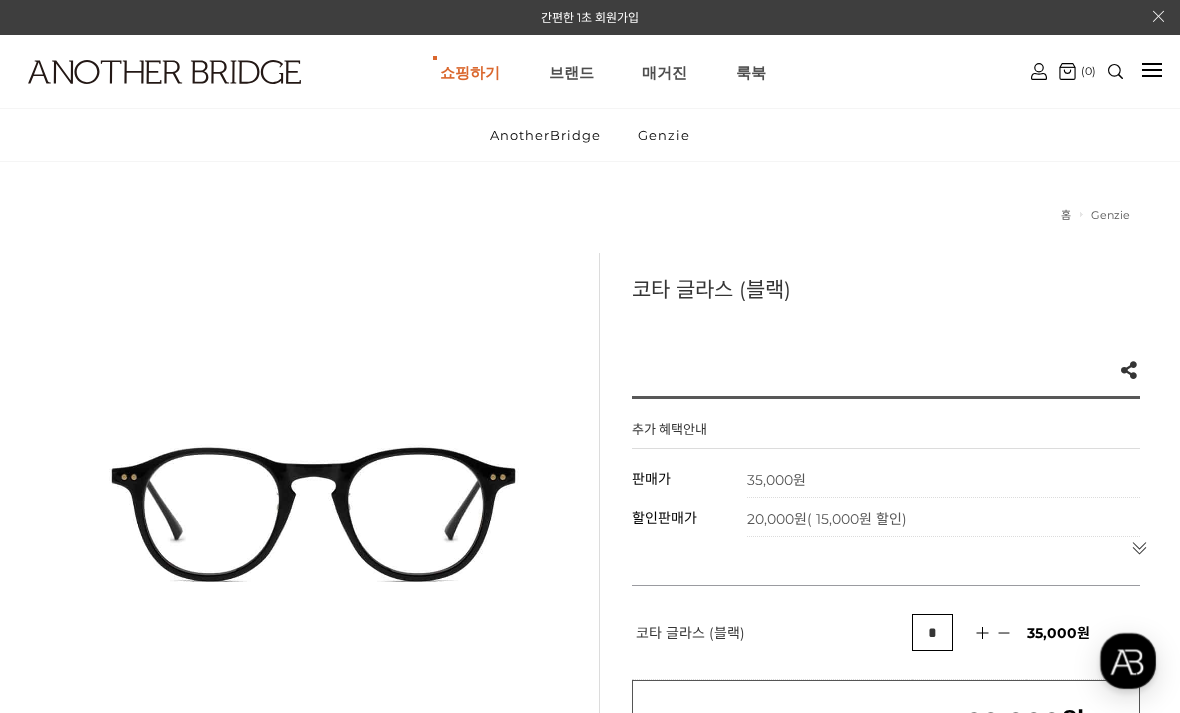 scroll, scrollTop: 0, scrollLeft: 0, axis: both 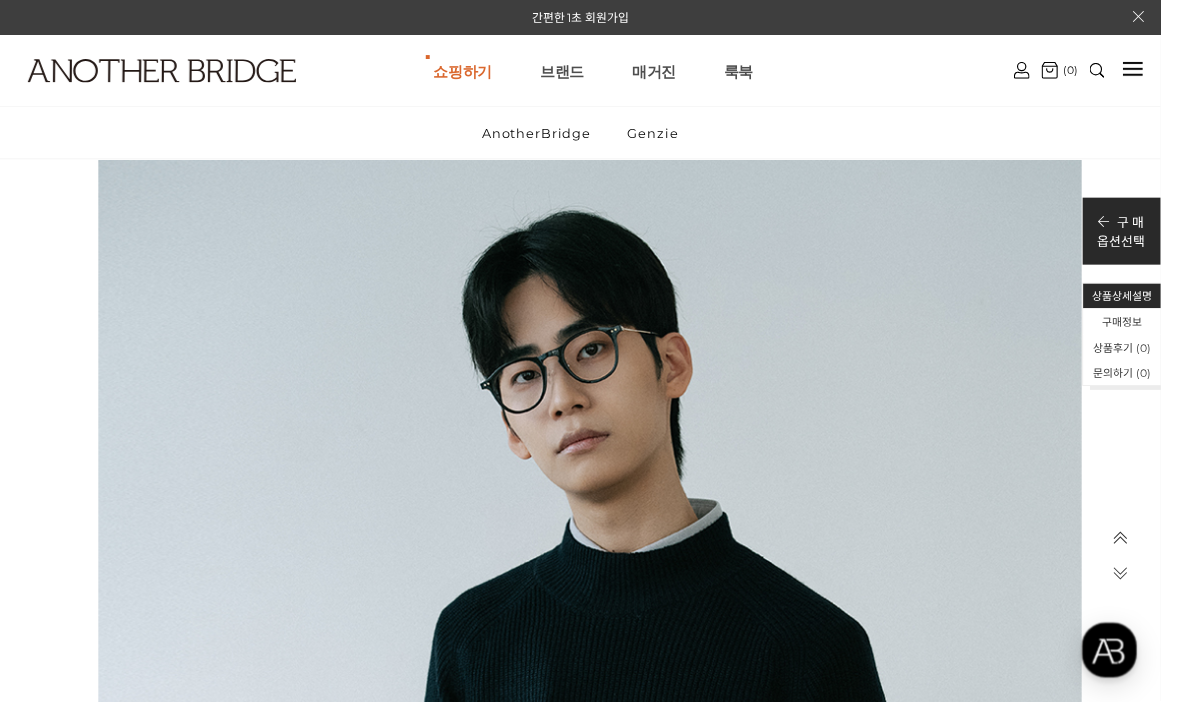 click on "룩북" at bounding box center [751, 72] 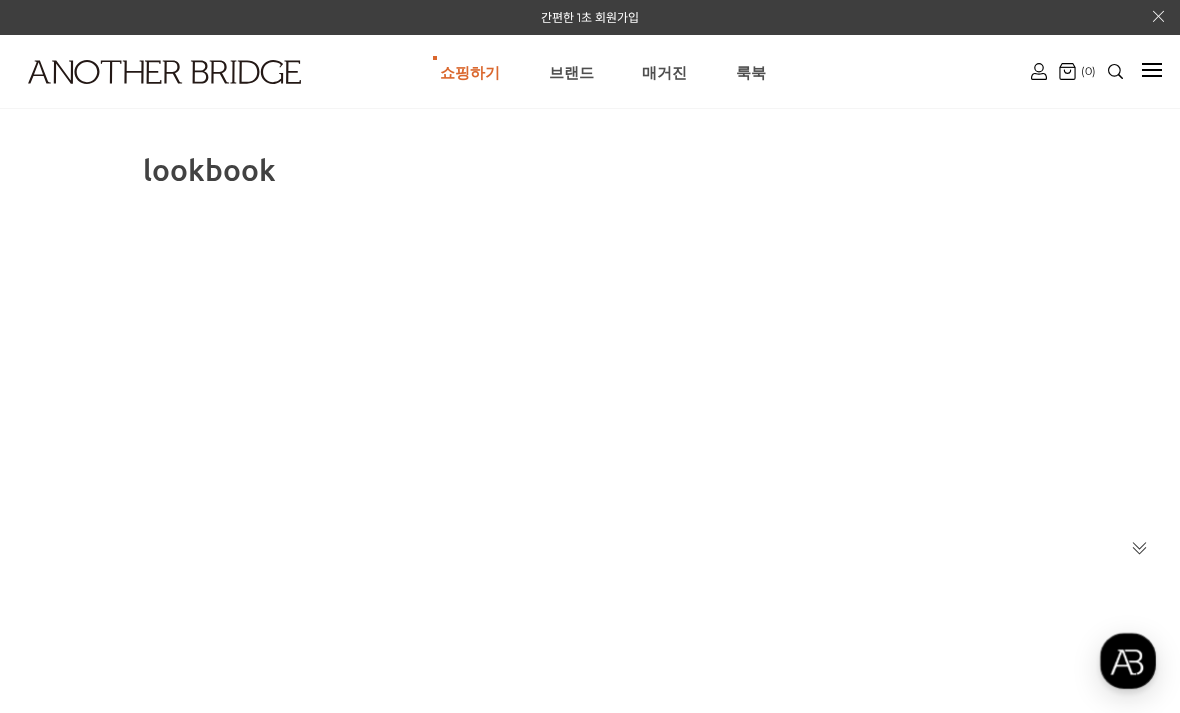 scroll, scrollTop: 0, scrollLeft: 0, axis: both 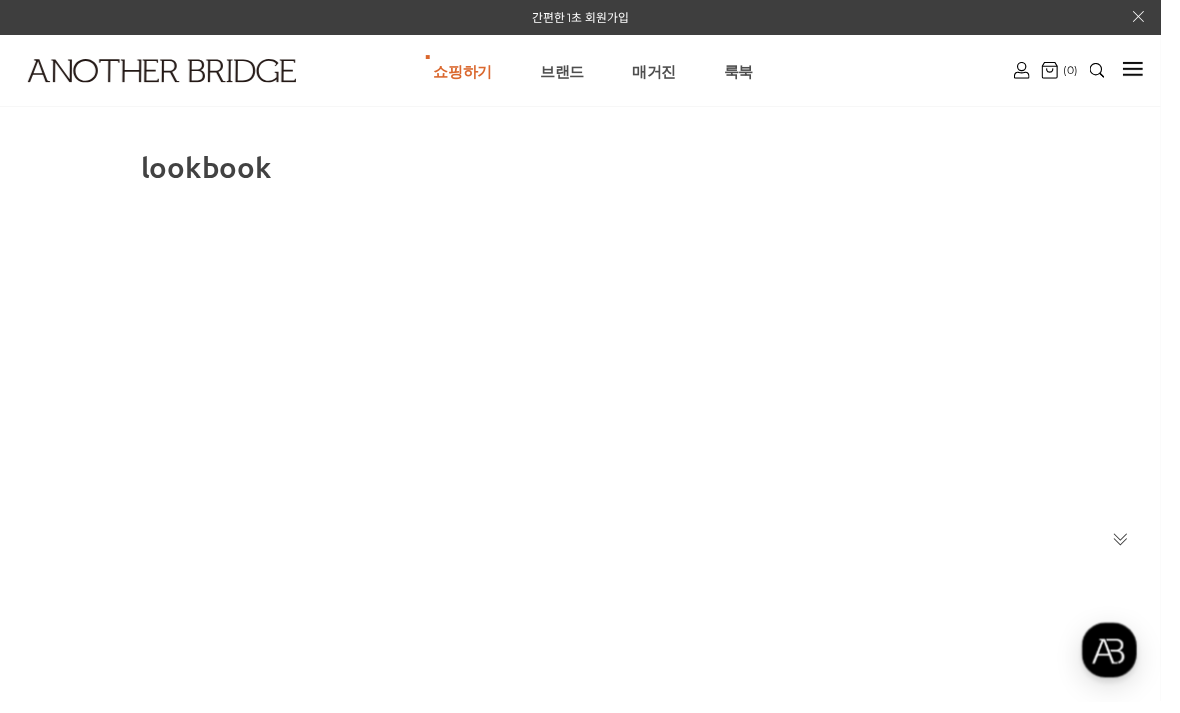 click on "AnotherBridge" at bounding box center (0, 0) 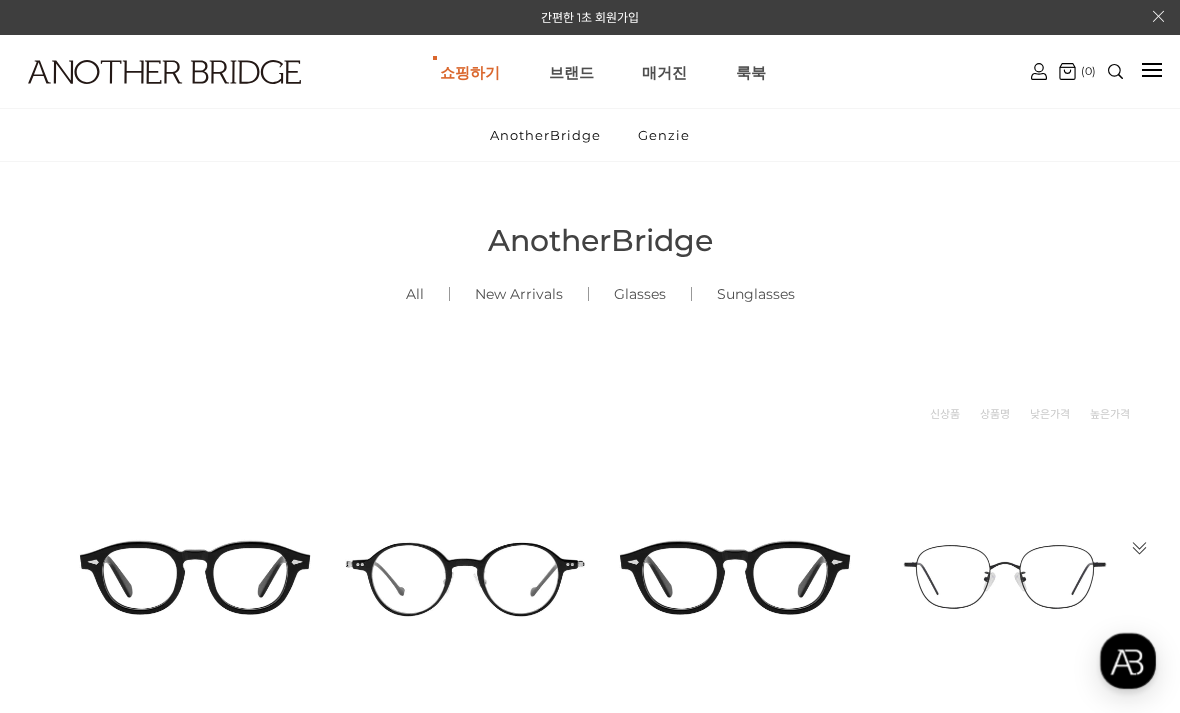 scroll, scrollTop: 0, scrollLeft: 0, axis: both 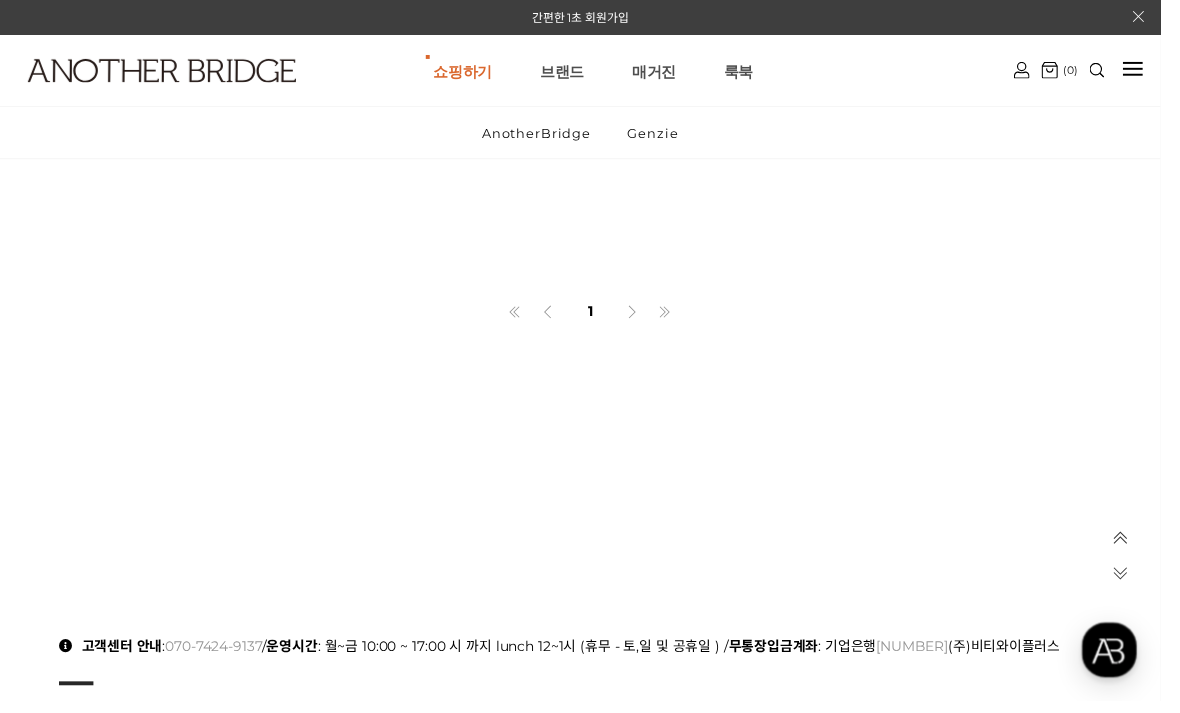 click at bounding box center (643, 317) 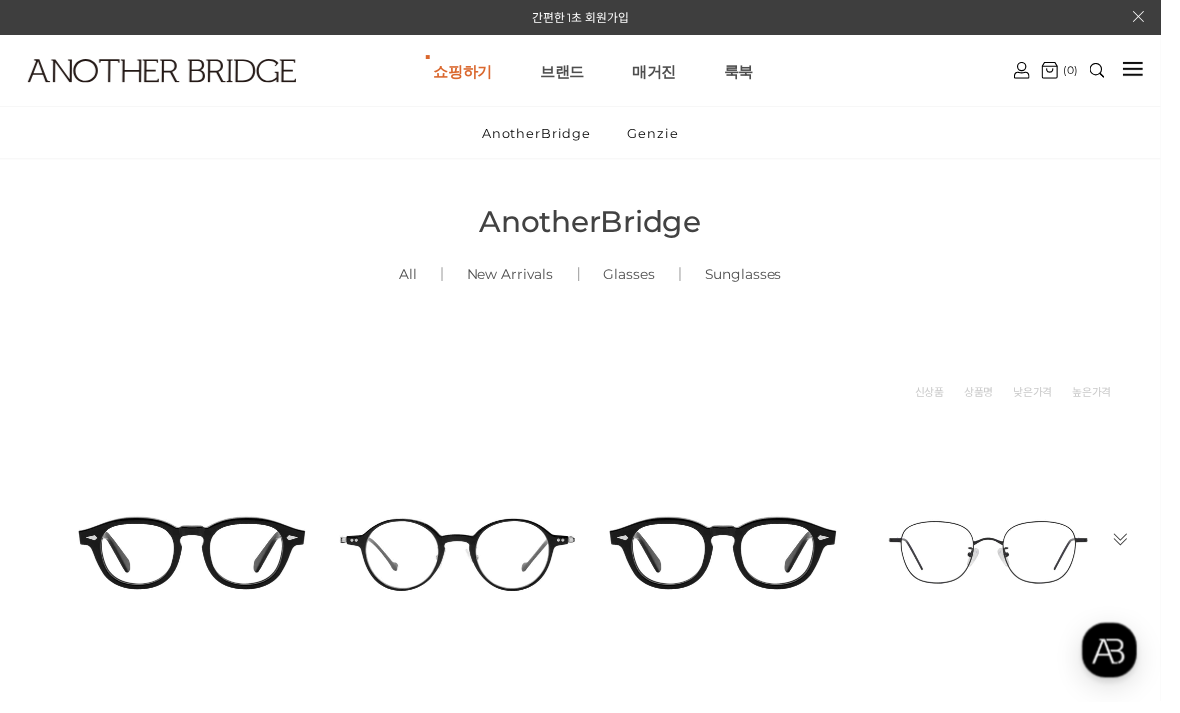 scroll, scrollTop: 15, scrollLeft: 0, axis: vertical 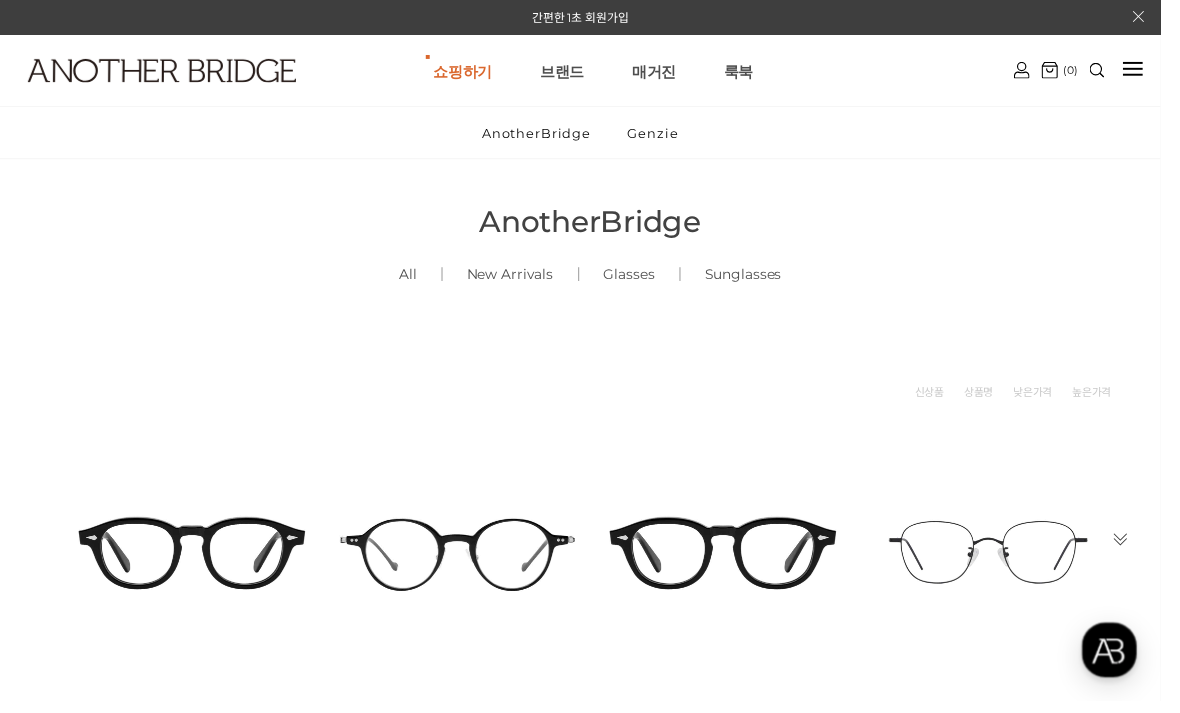 click on "Glasses  ()" at bounding box center (640, 279) 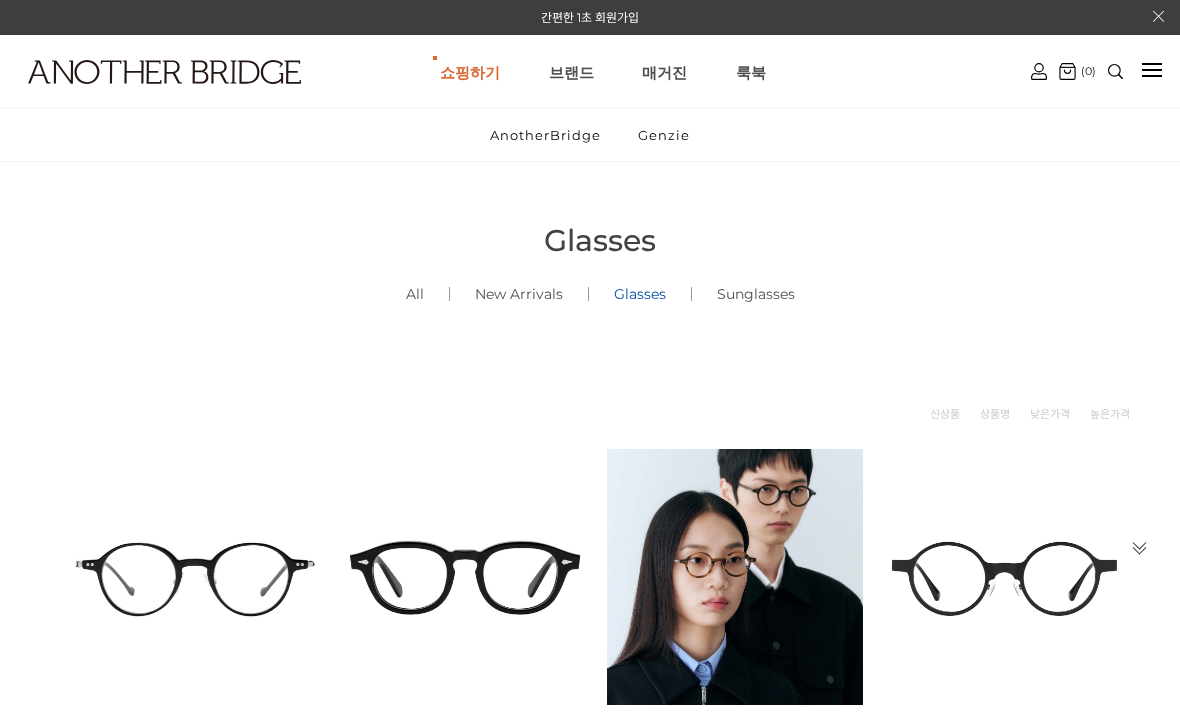 scroll, scrollTop: 0, scrollLeft: 0, axis: both 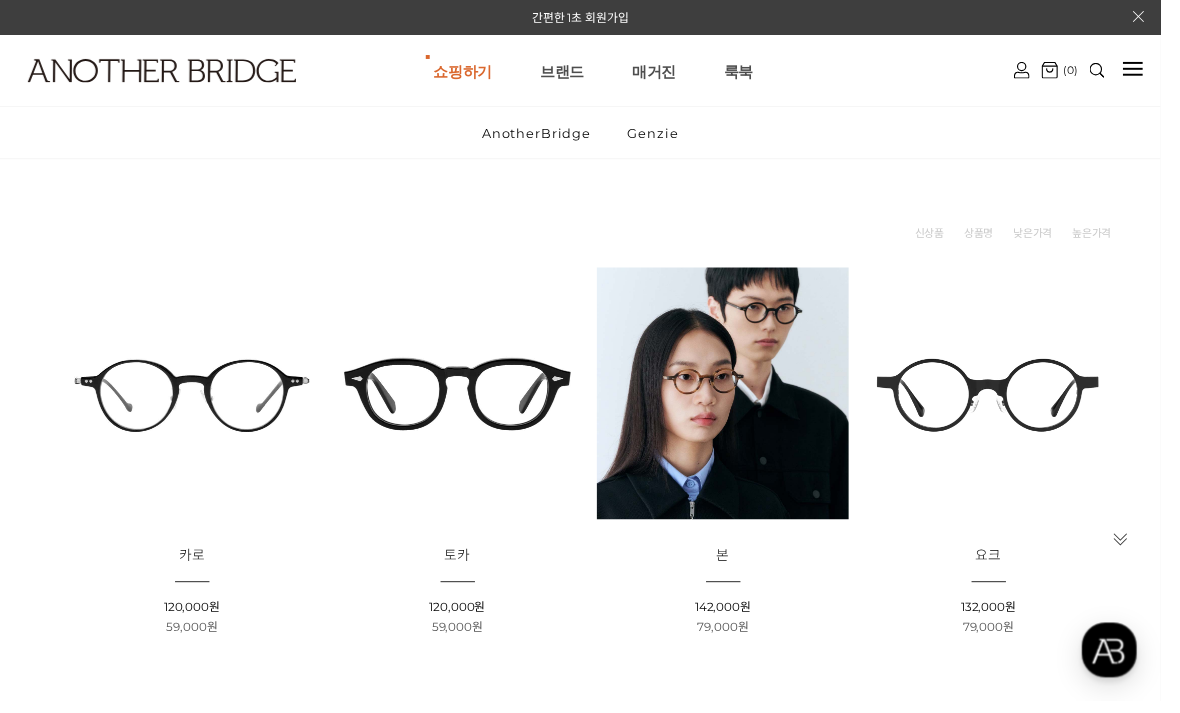 click at bounding box center [465, 400] 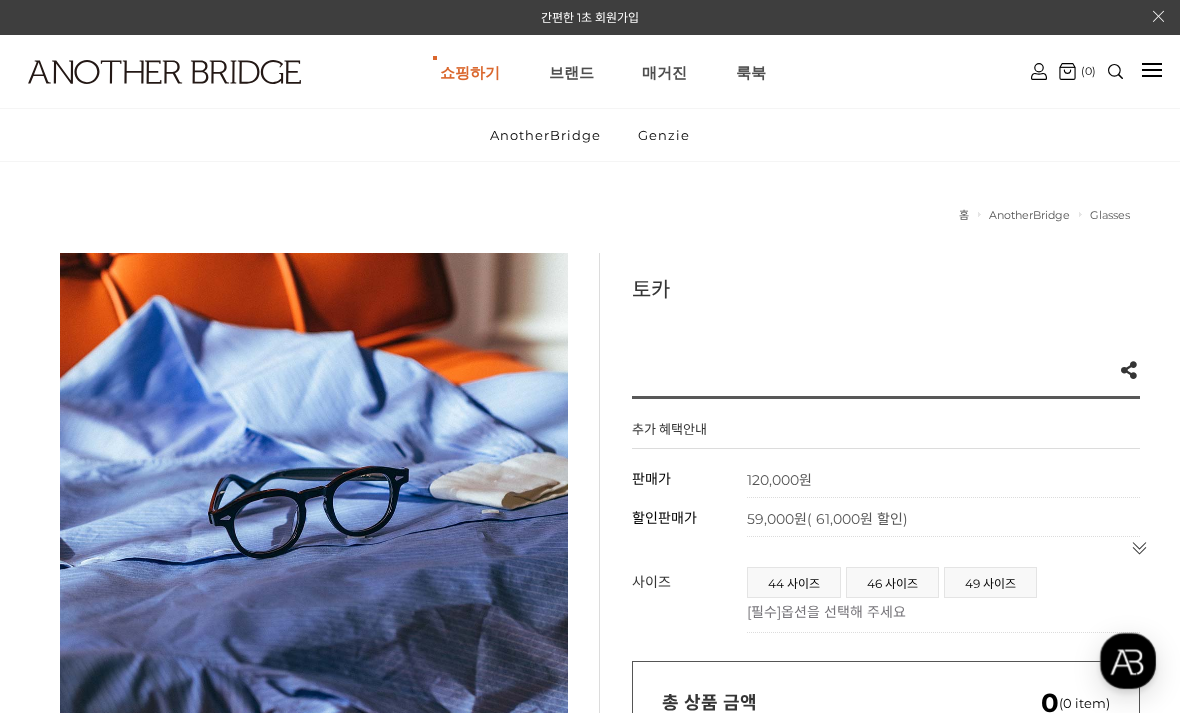 scroll, scrollTop: 0, scrollLeft: 0, axis: both 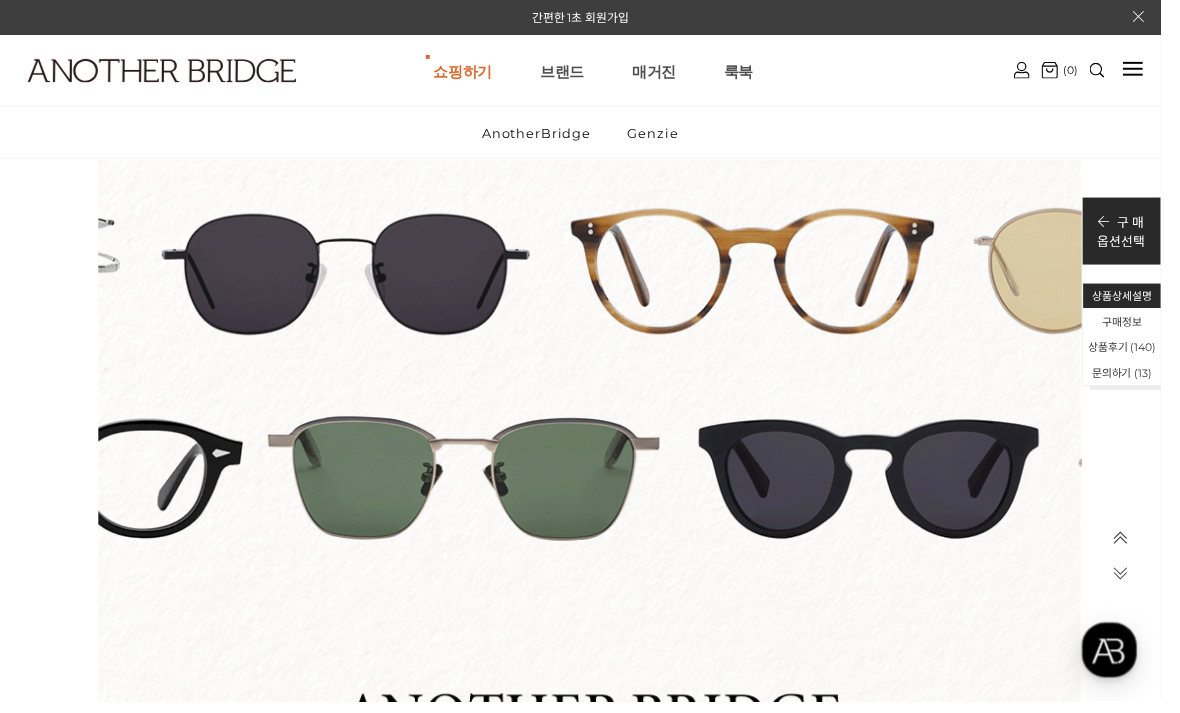 click at bounding box center (600, 815) 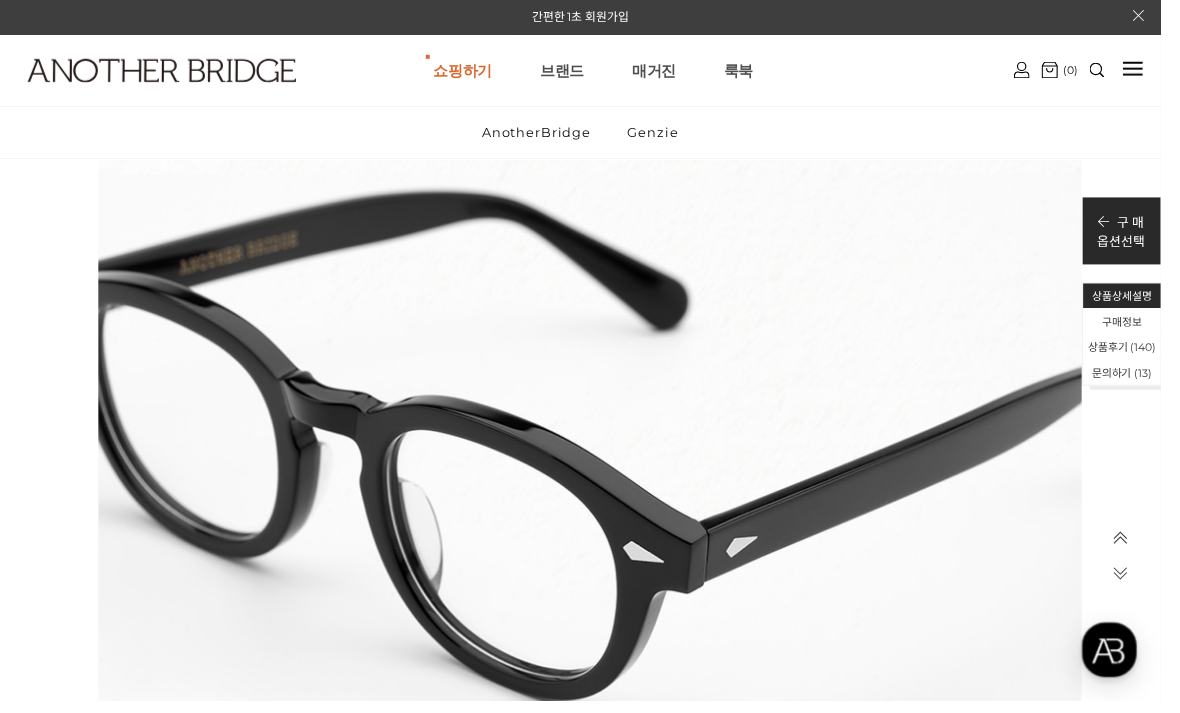 scroll, scrollTop: 22247, scrollLeft: 0, axis: vertical 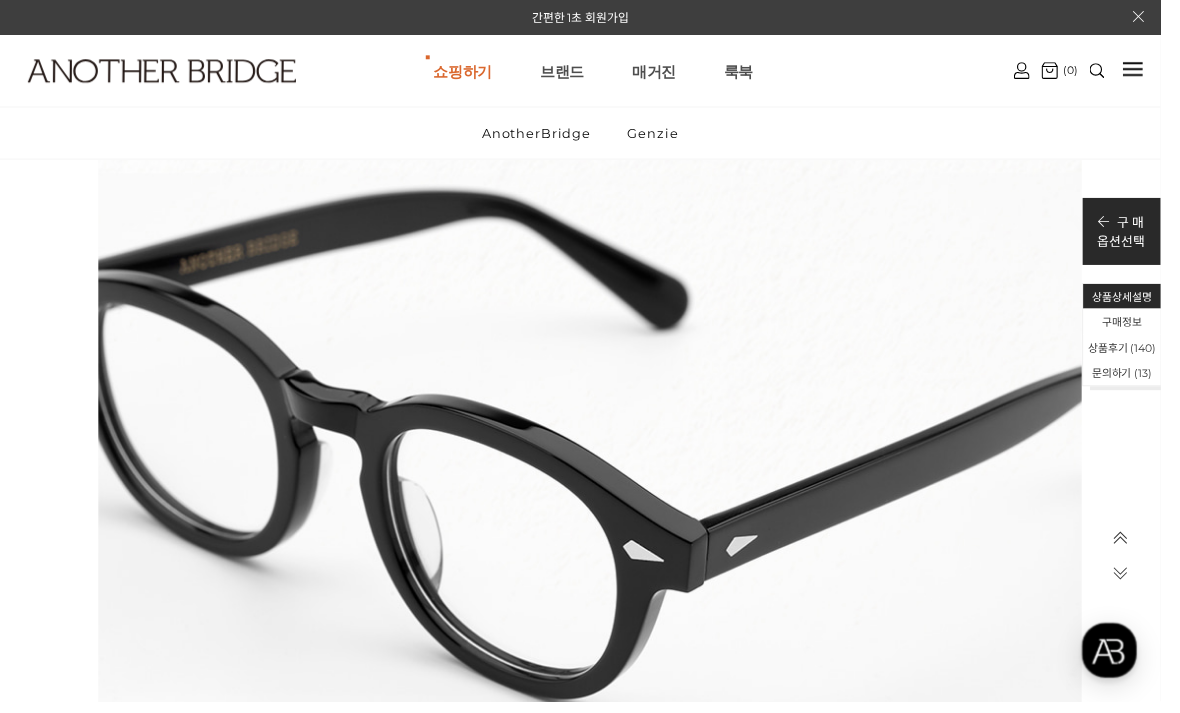 click on "상품후기 ( 140 )" at bounding box center [1141, 353] 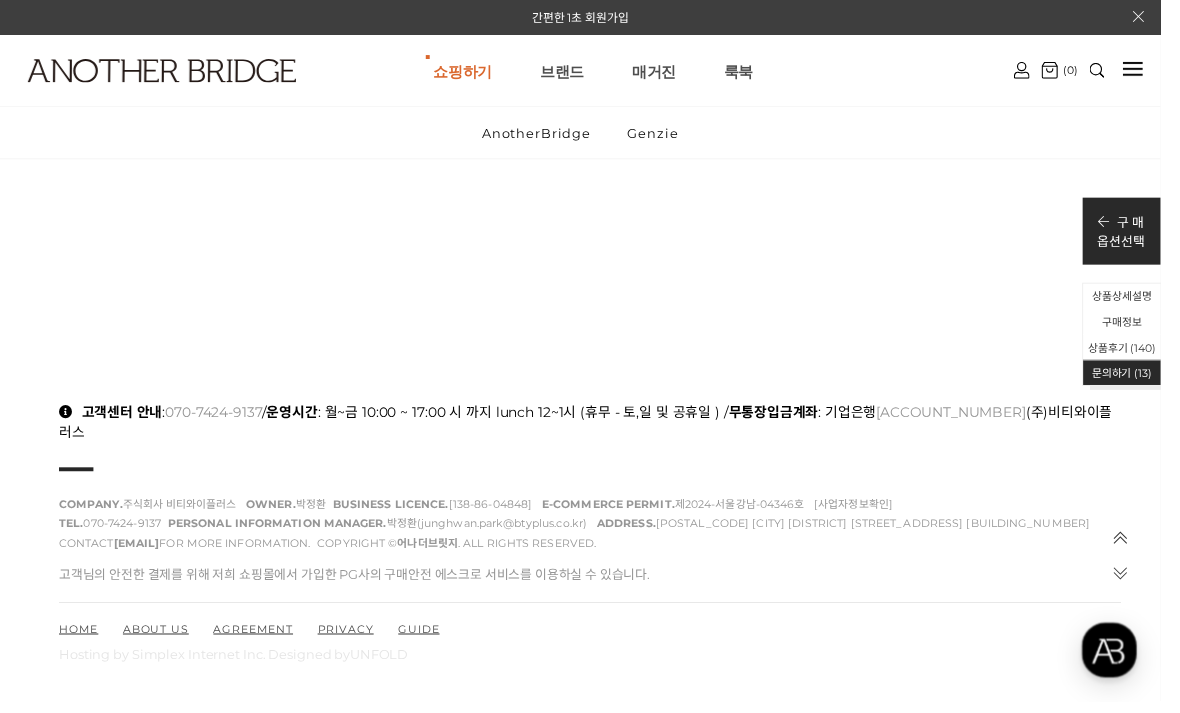 scroll, scrollTop: 44644, scrollLeft: 0, axis: vertical 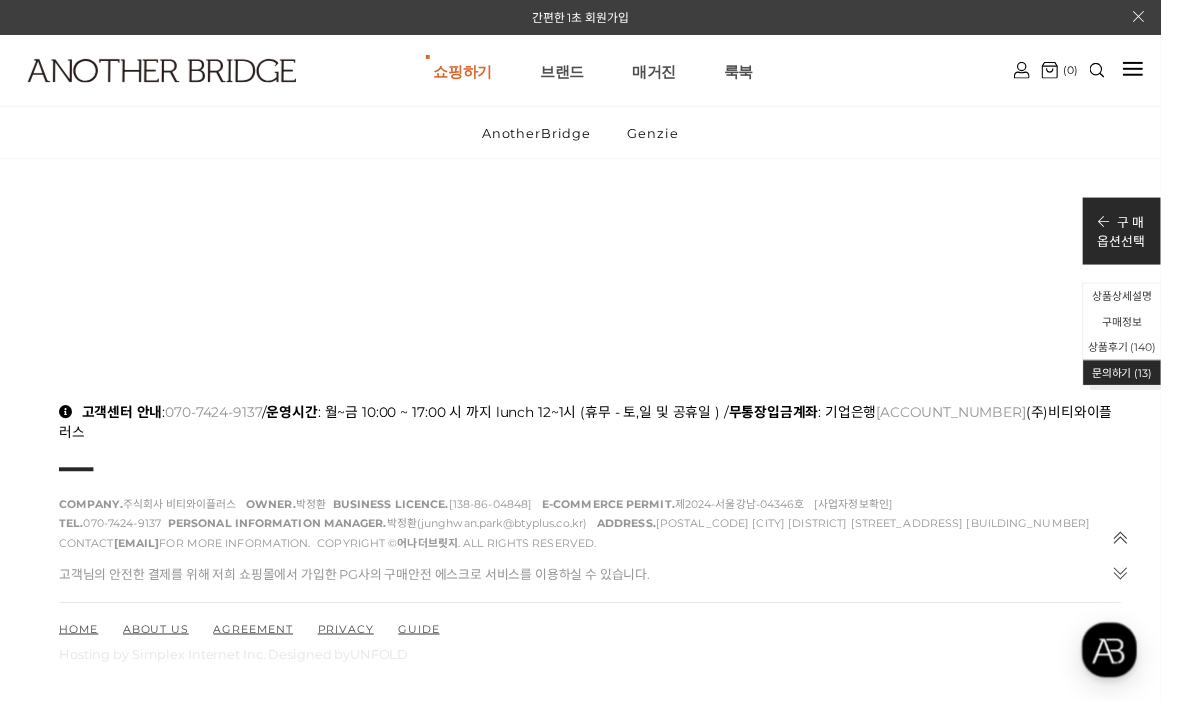 click on "간편한 1초 회원가입
상품검색하기
검색
인기검색어
#
상품 상세 검색 바로가기
쇼핑하기
AnotherBridge
Genzie
브랜드
매거진      룩북" at bounding box center (590, -44270) 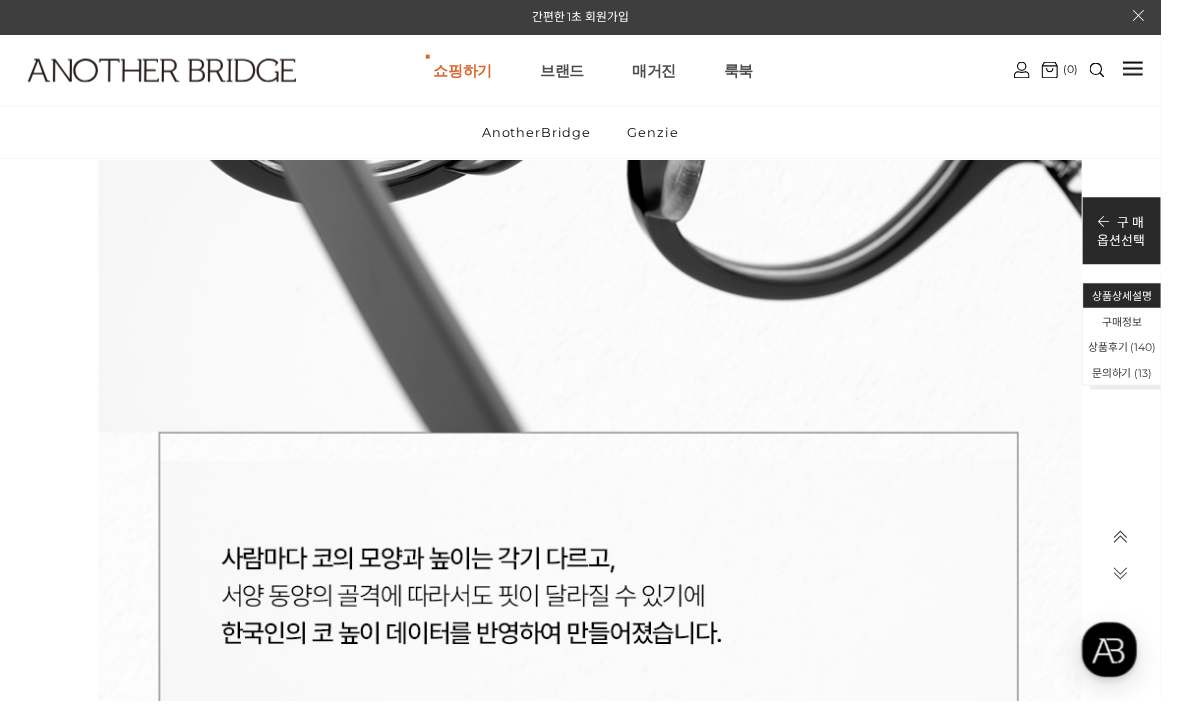 scroll, scrollTop: 17708, scrollLeft: 0, axis: vertical 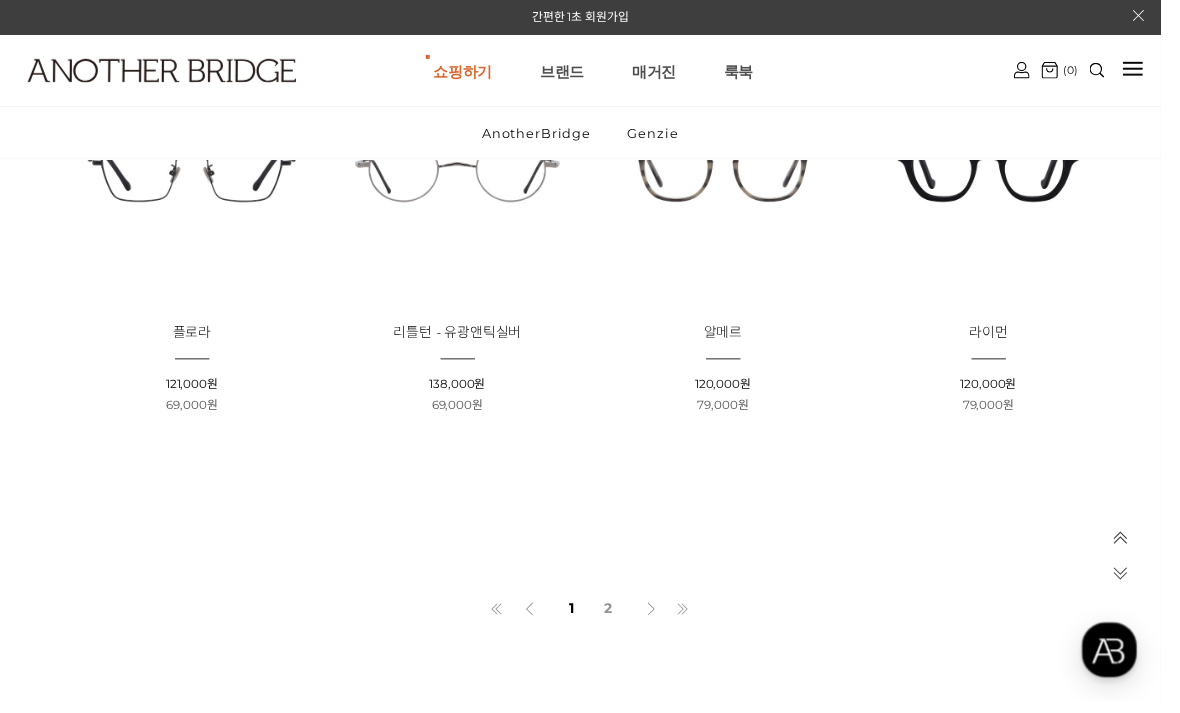 click on "2" at bounding box center [618, 619] 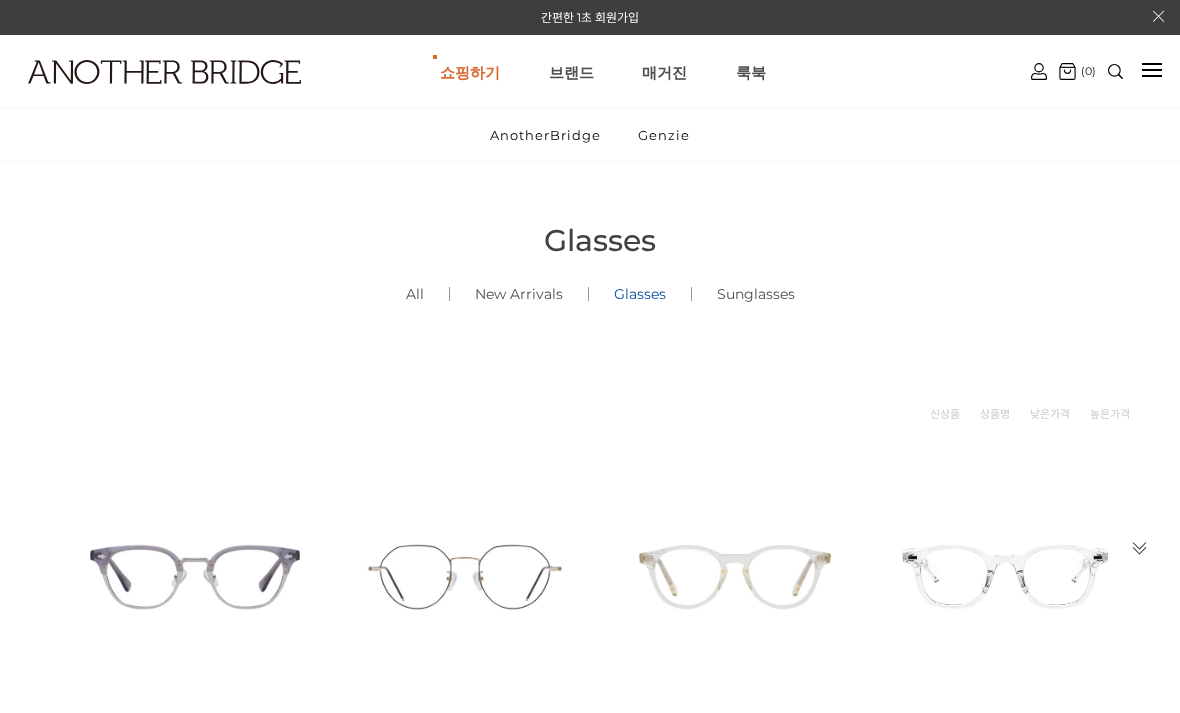 scroll, scrollTop: 0, scrollLeft: 0, axis: both 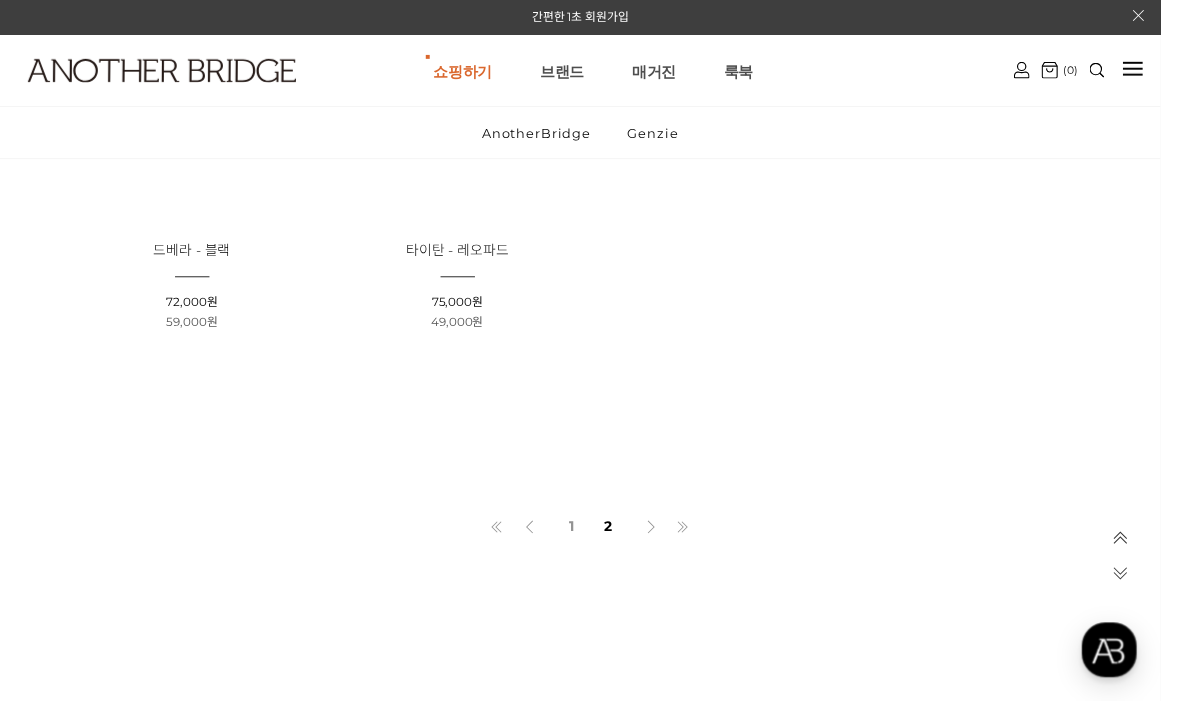 click on "1" at bounding box center [581, 535] 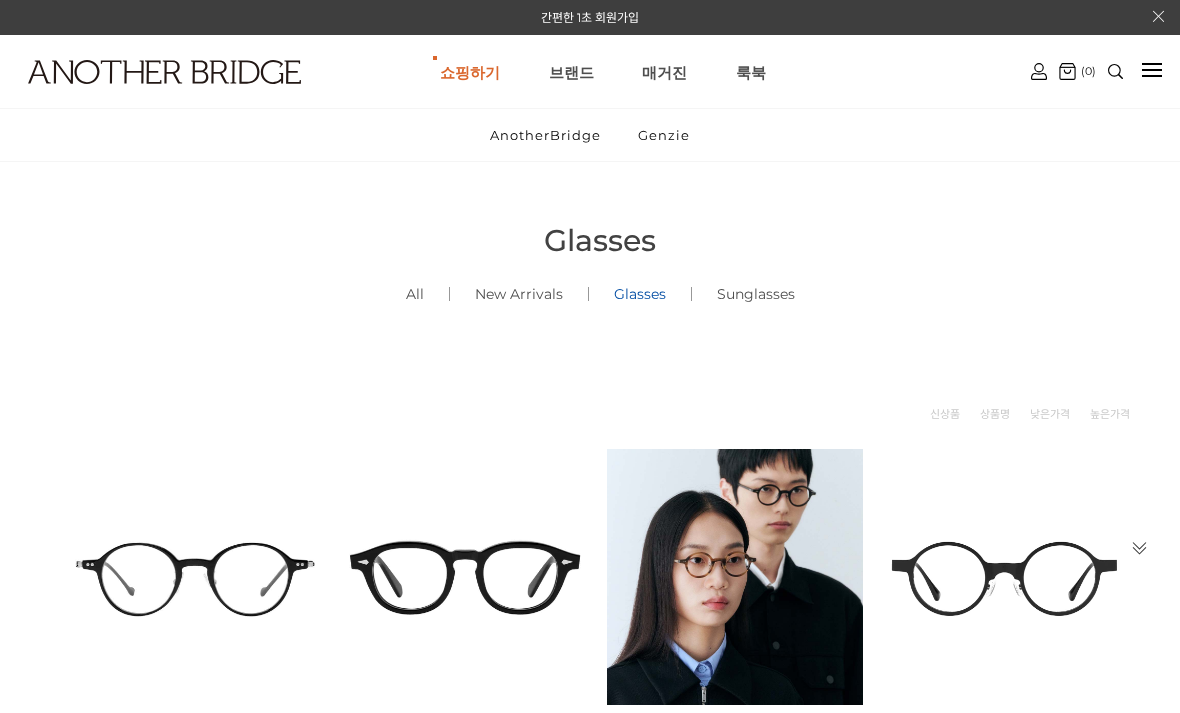 scroll, scrollTop: 0, scrollLeft: 0, axis: both 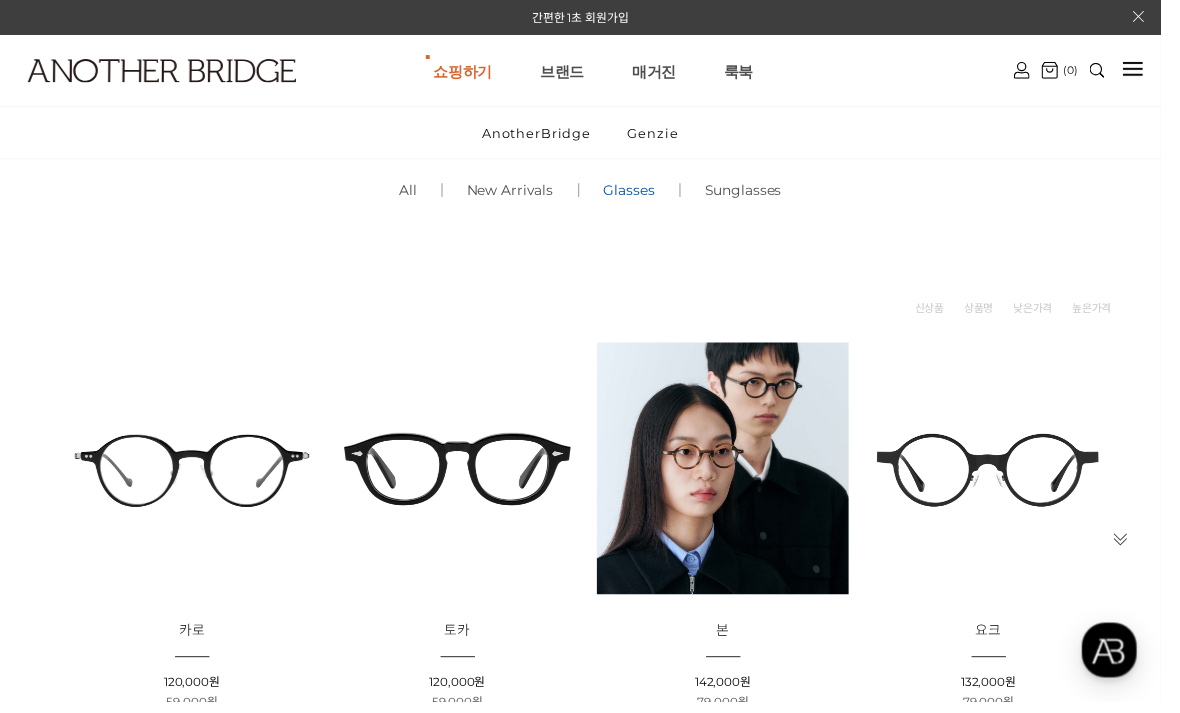 click at bounding box center (465, 476) 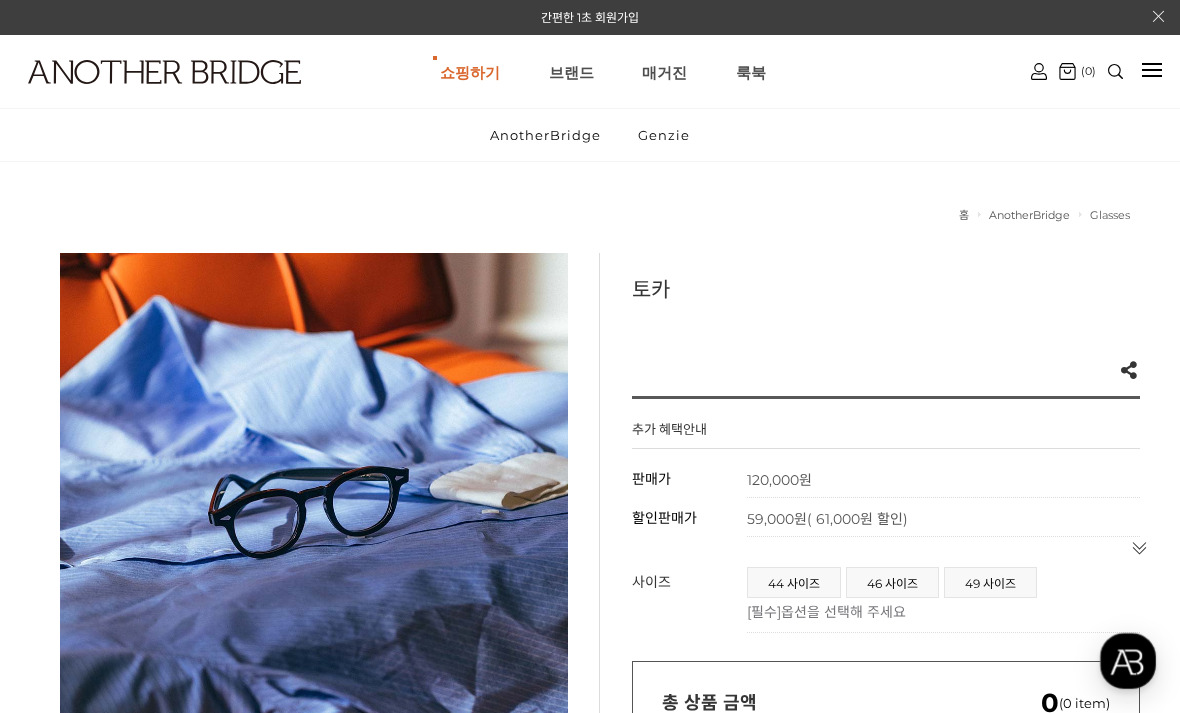 scroll, scrollTop: 0, scrollLeft: 0, axis: both 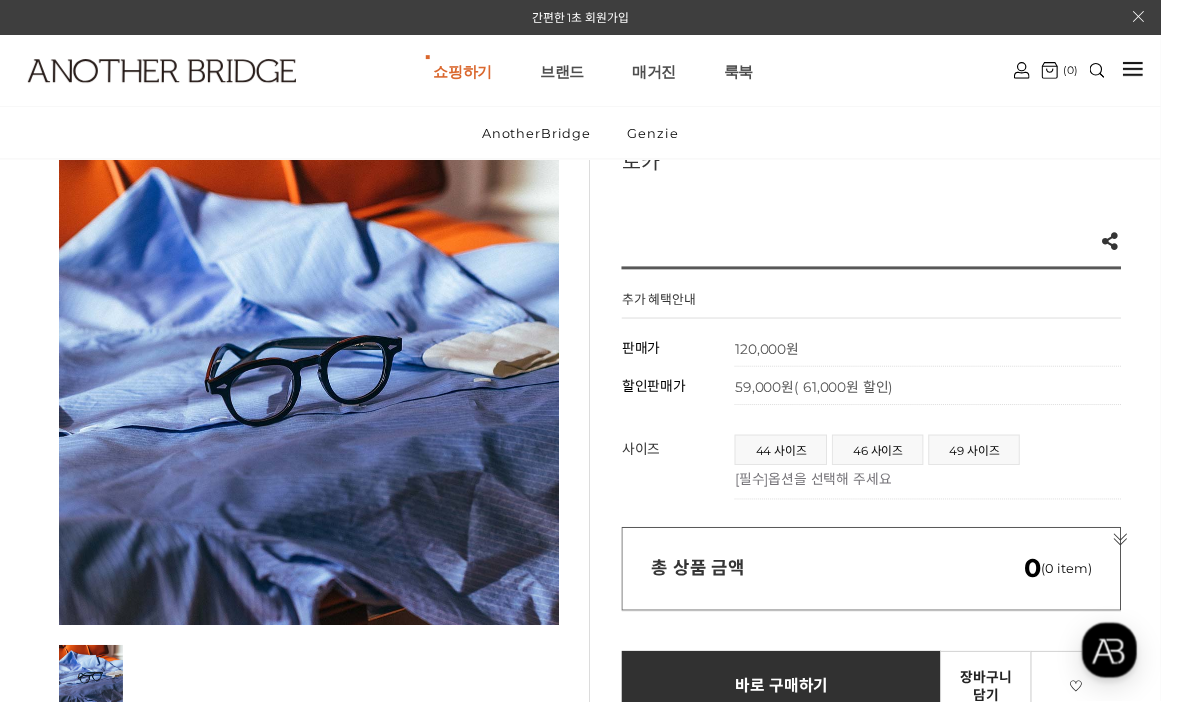 click on "추가 혜택안내
기본 정보
상품명
토카
판매가
120,000원
할인판매가
59,000원  ( 61,000원 할인)
정기결제
구매방법
정기배송   할인
1회구매
배송주기
save" at bounding box center (886, 592) 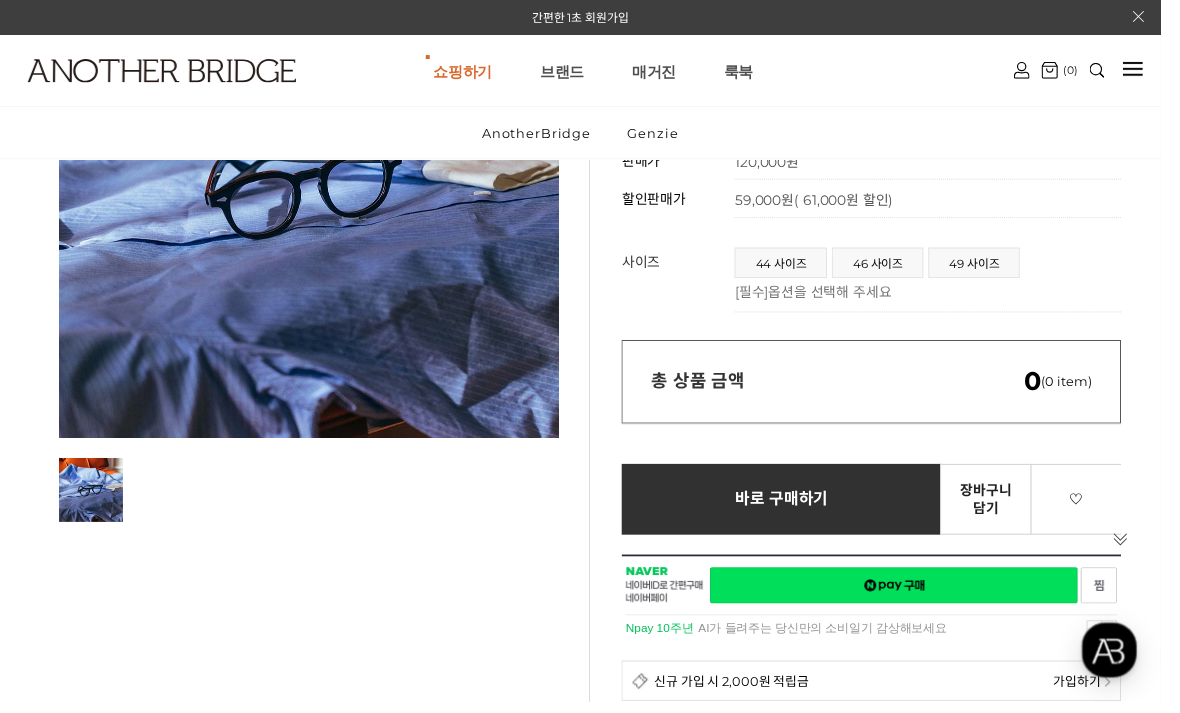 scroll, scrollTop: 314, scrollLeft: 0, axis: vertical 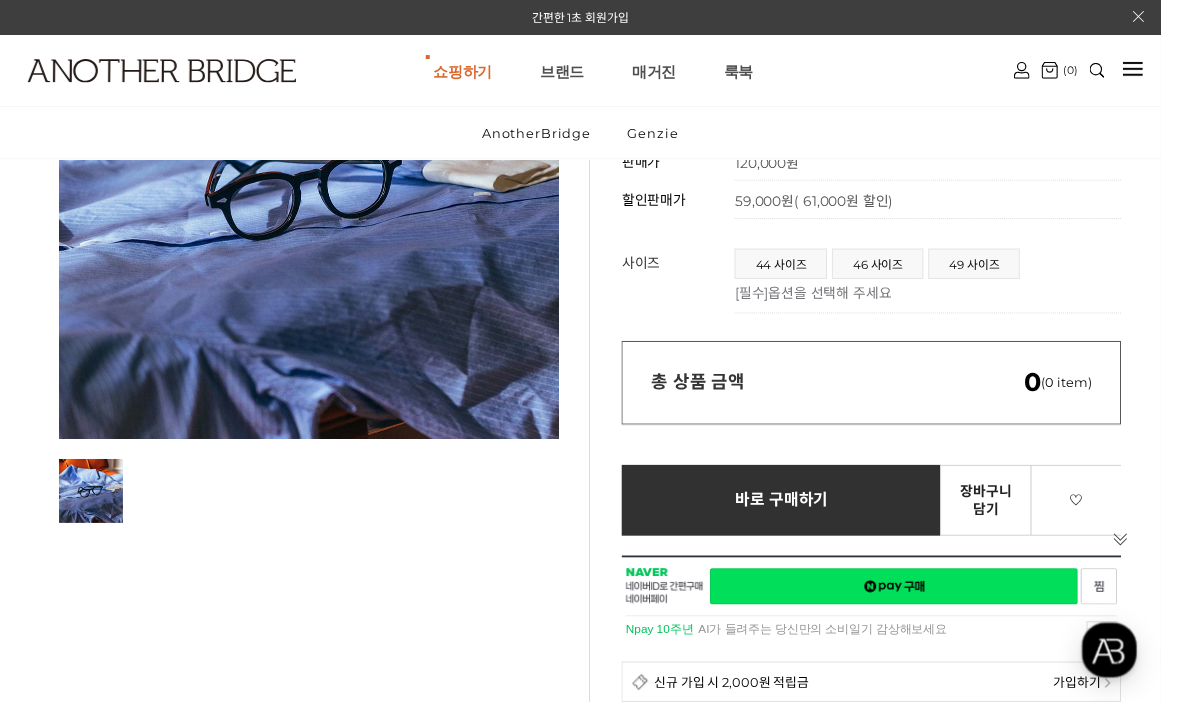 click on "46 사이즈" at bounding box center [892, 268] 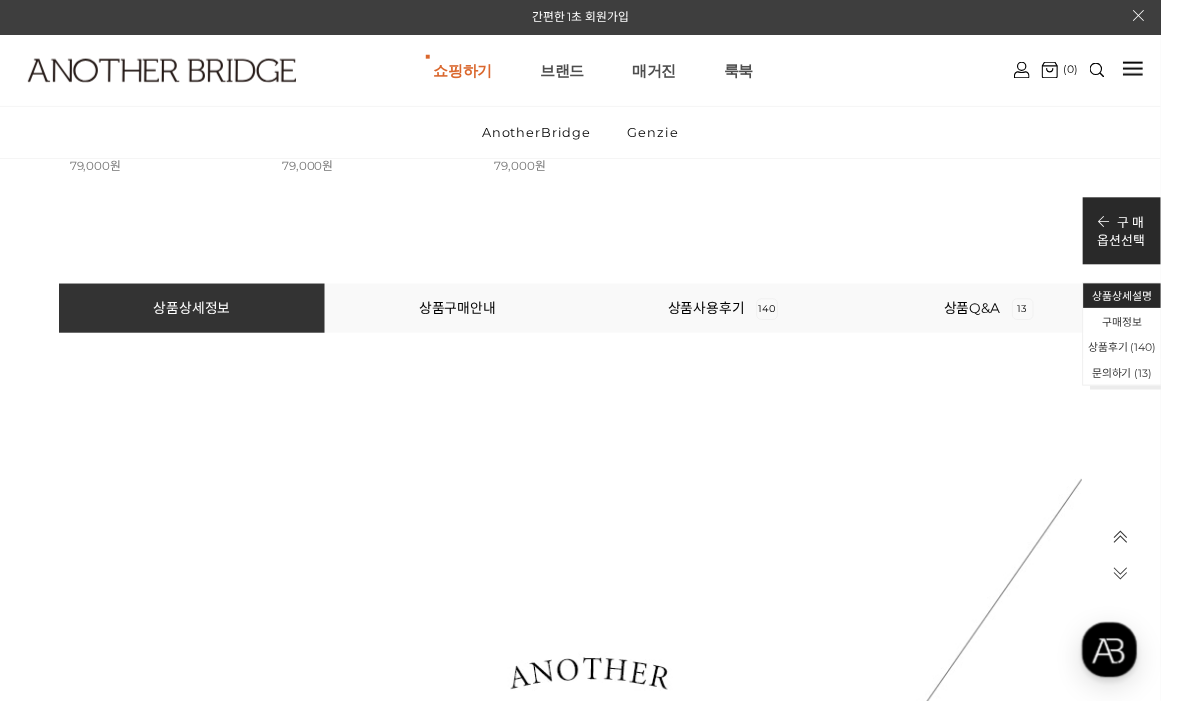 scroll, scrollTop: 1542, scrollLeft: 0, axis: vertical 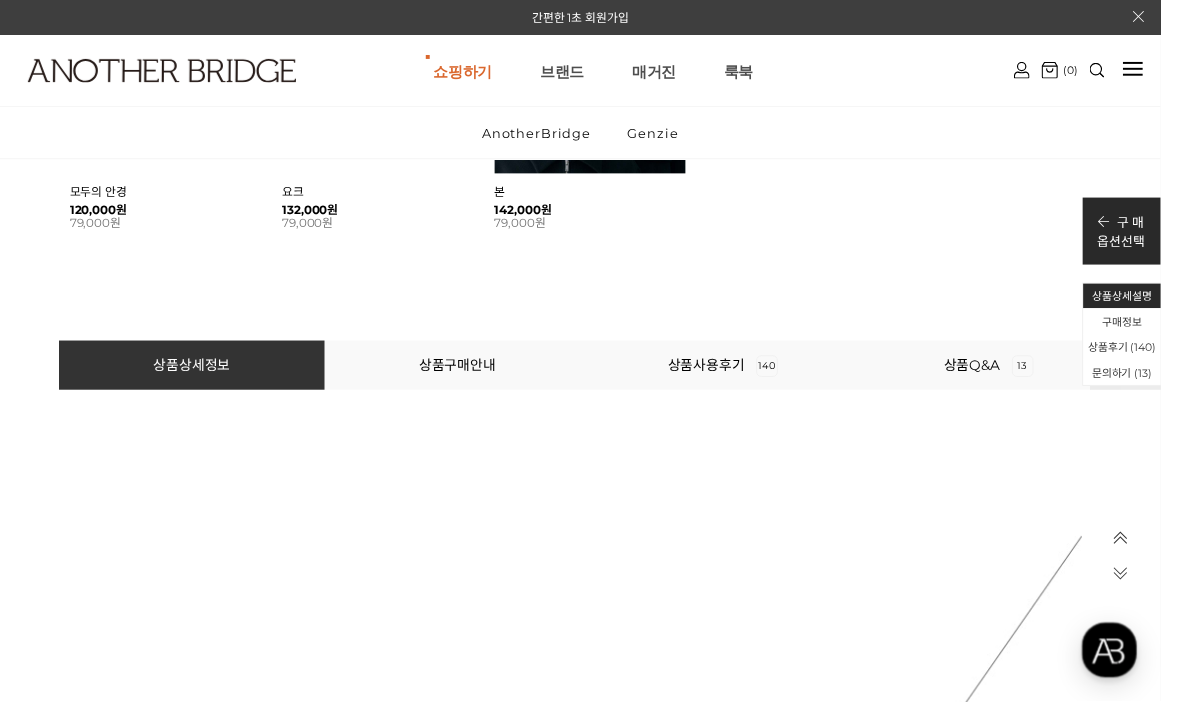 click on "상품사용후기 140" at bounding box center (735, 371) 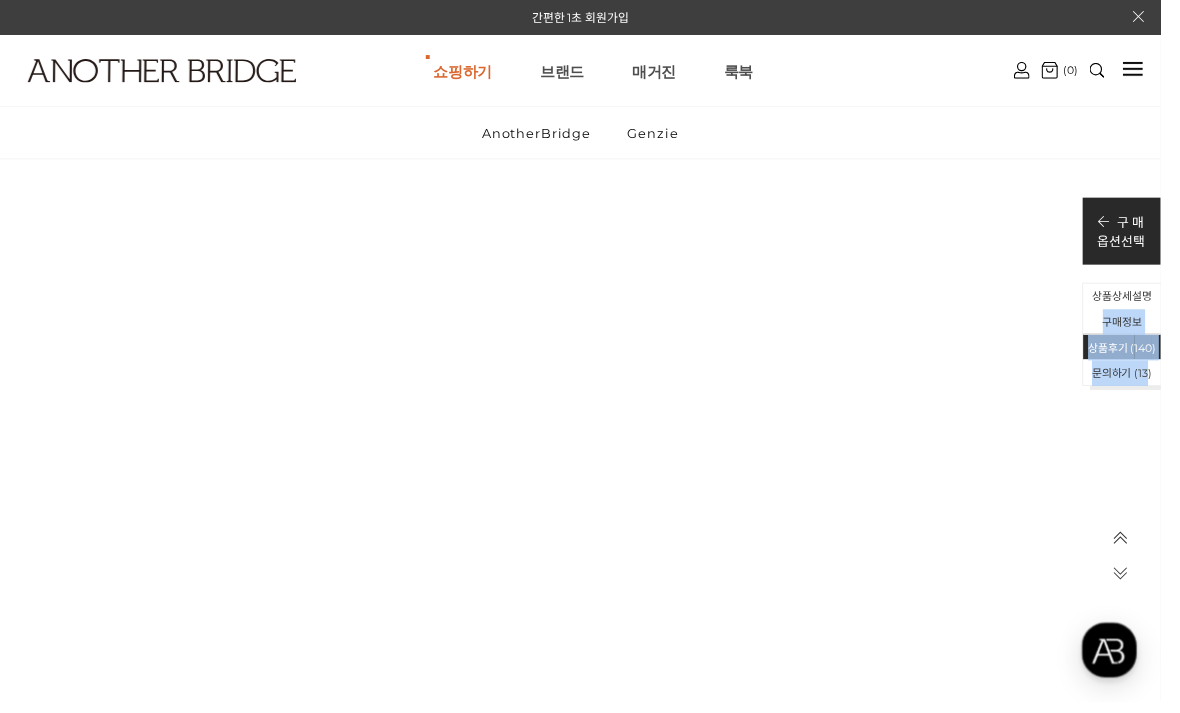 scroll, scrollTop: 43354, scrollLeft: 0, axis: vertical 